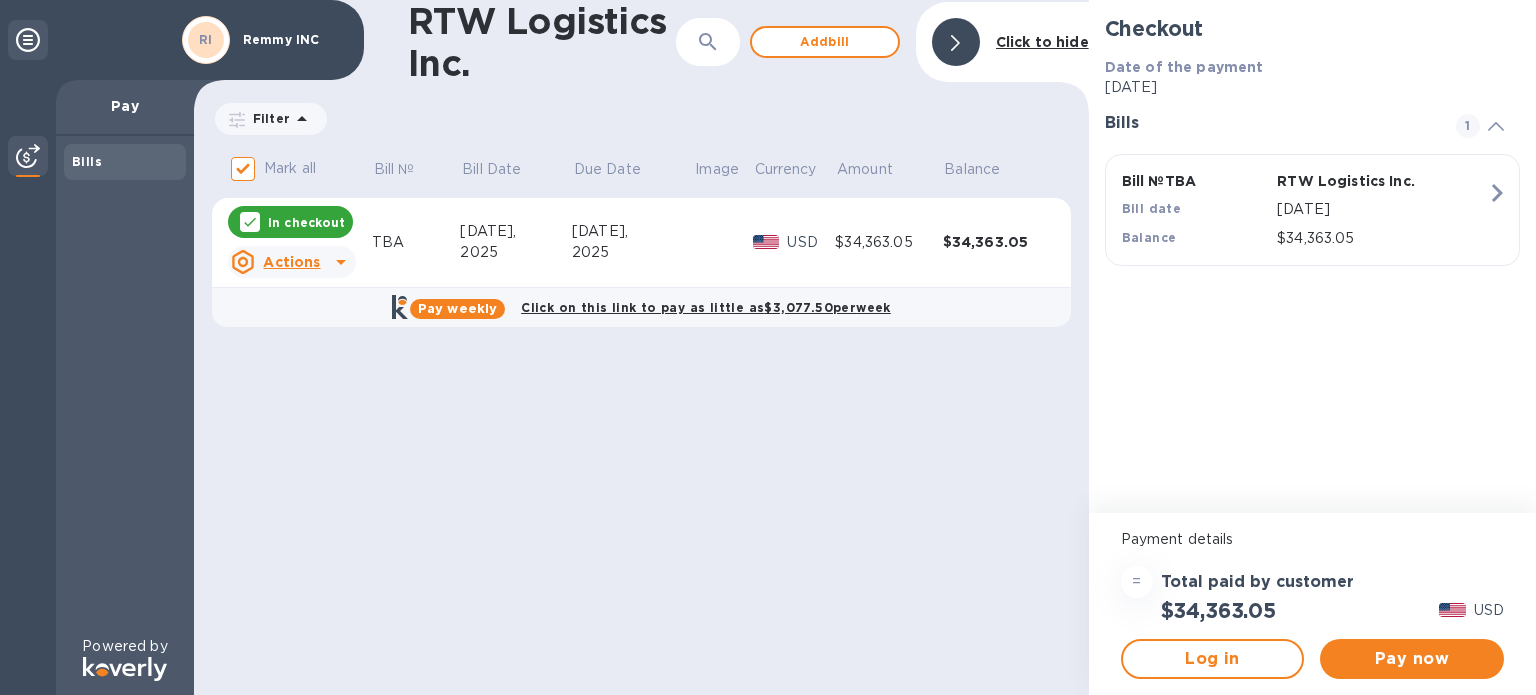 scroll, scrollTop: 0, scrollLeft: 0, axis: both 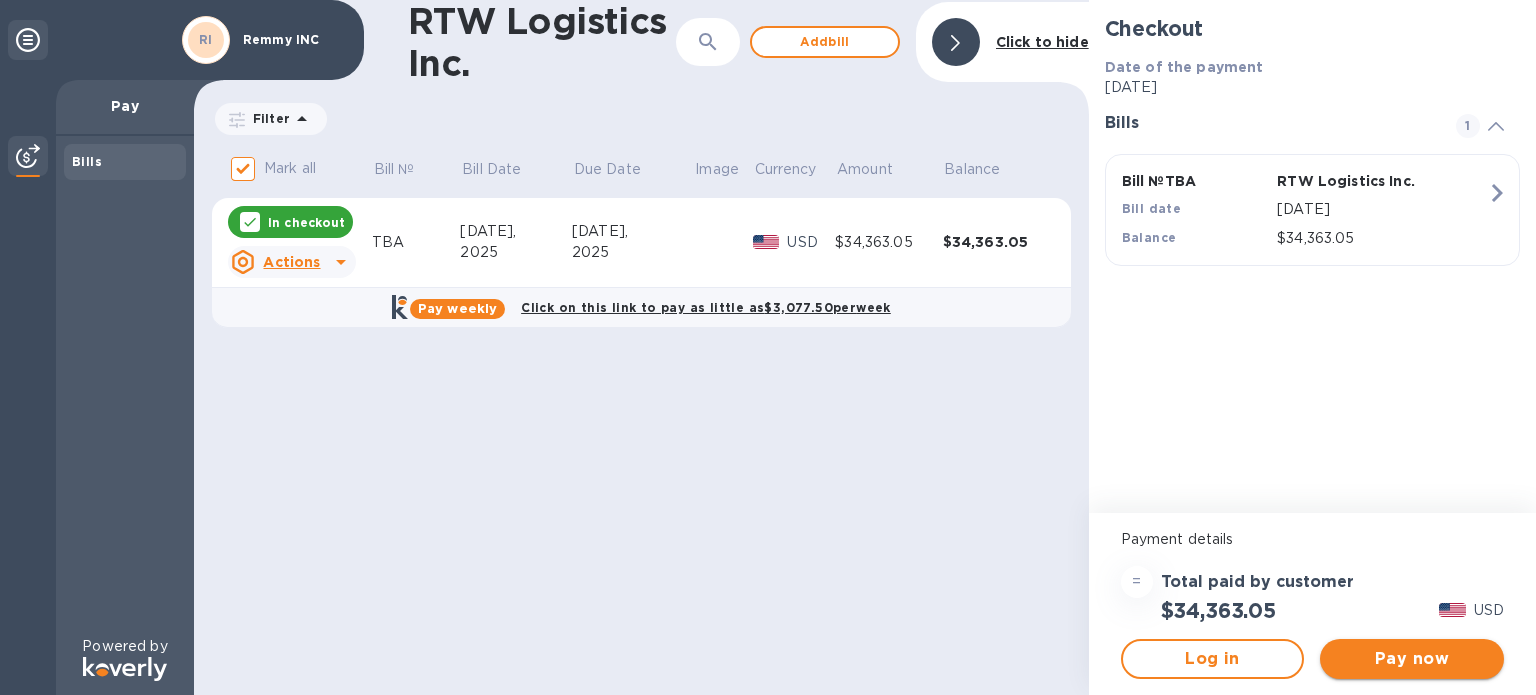 click on "Pay now" at bounding box center [1412, 659] 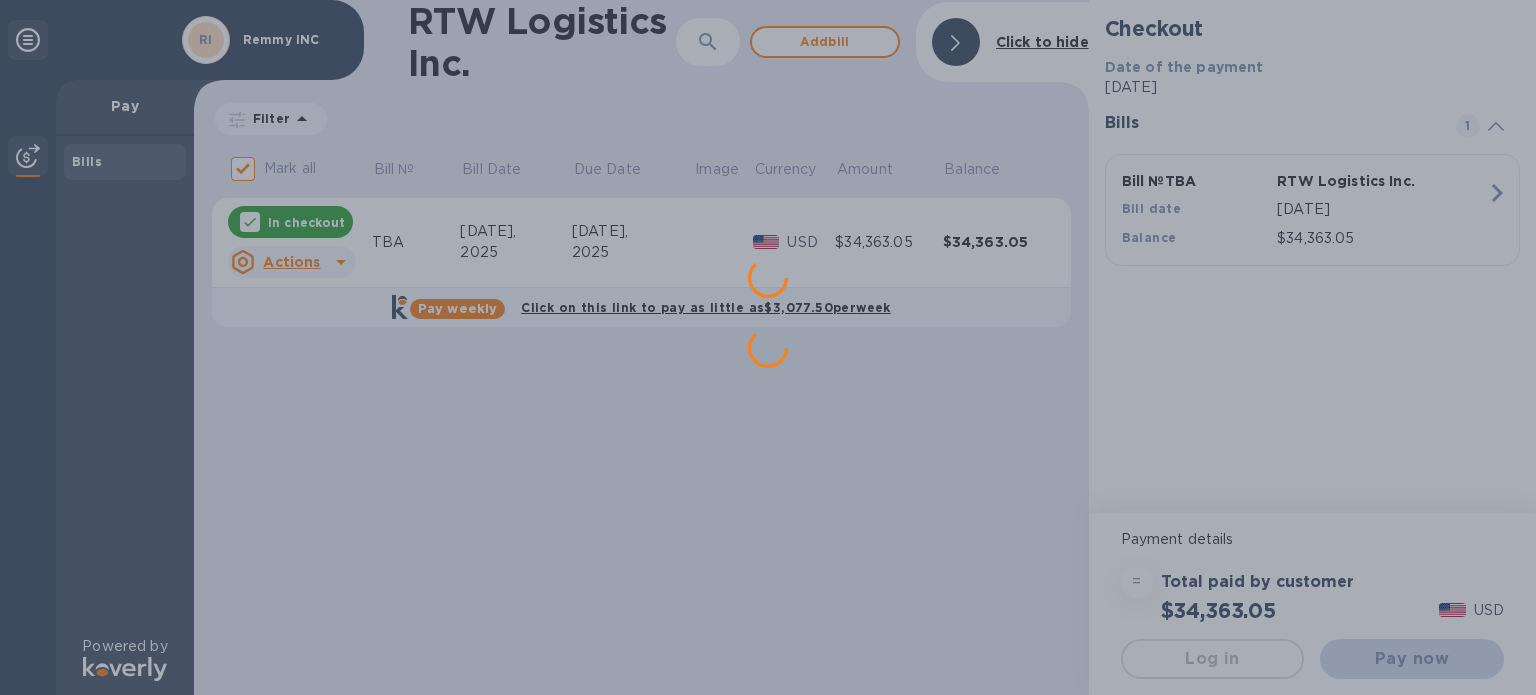 scroll, scrollTop: 0, scrollLeft: 0, axis: both 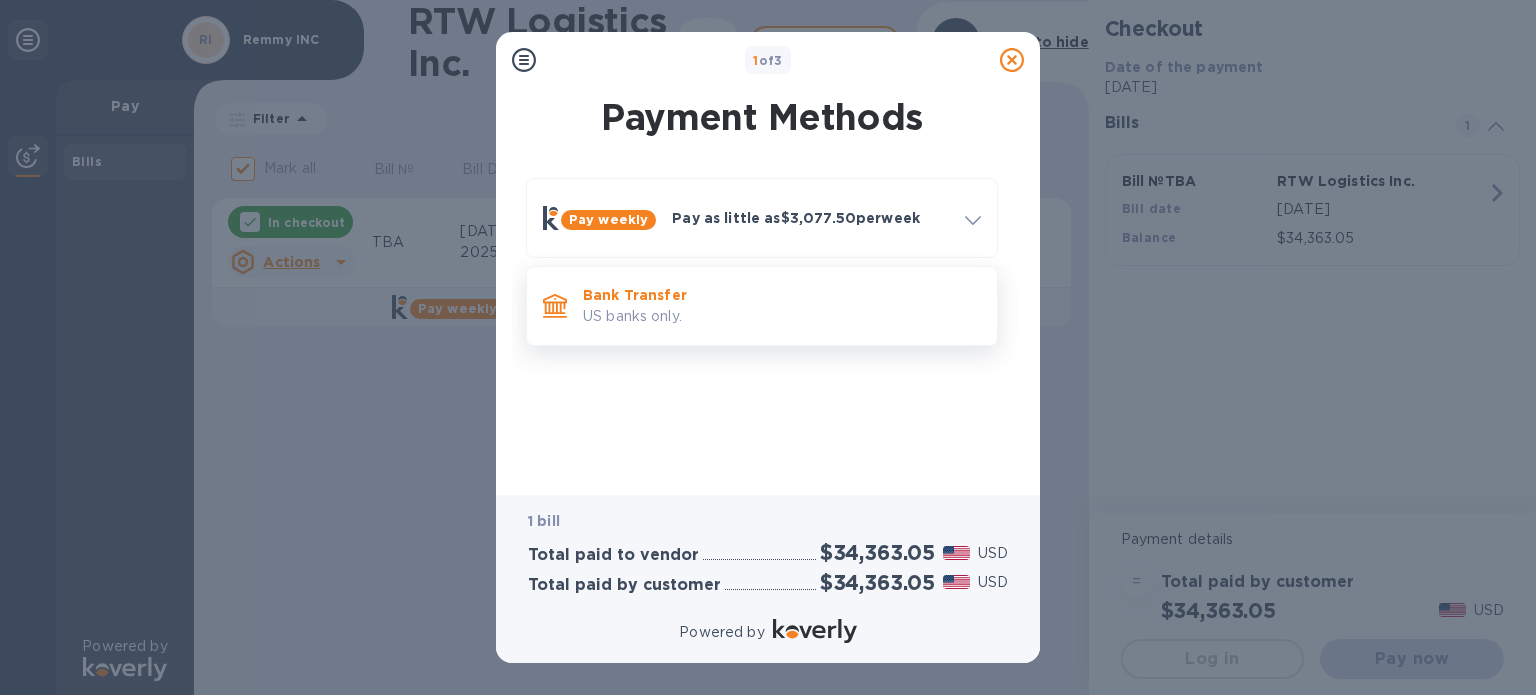 click on "Bank Transfer" at bounding box center (782, 295) 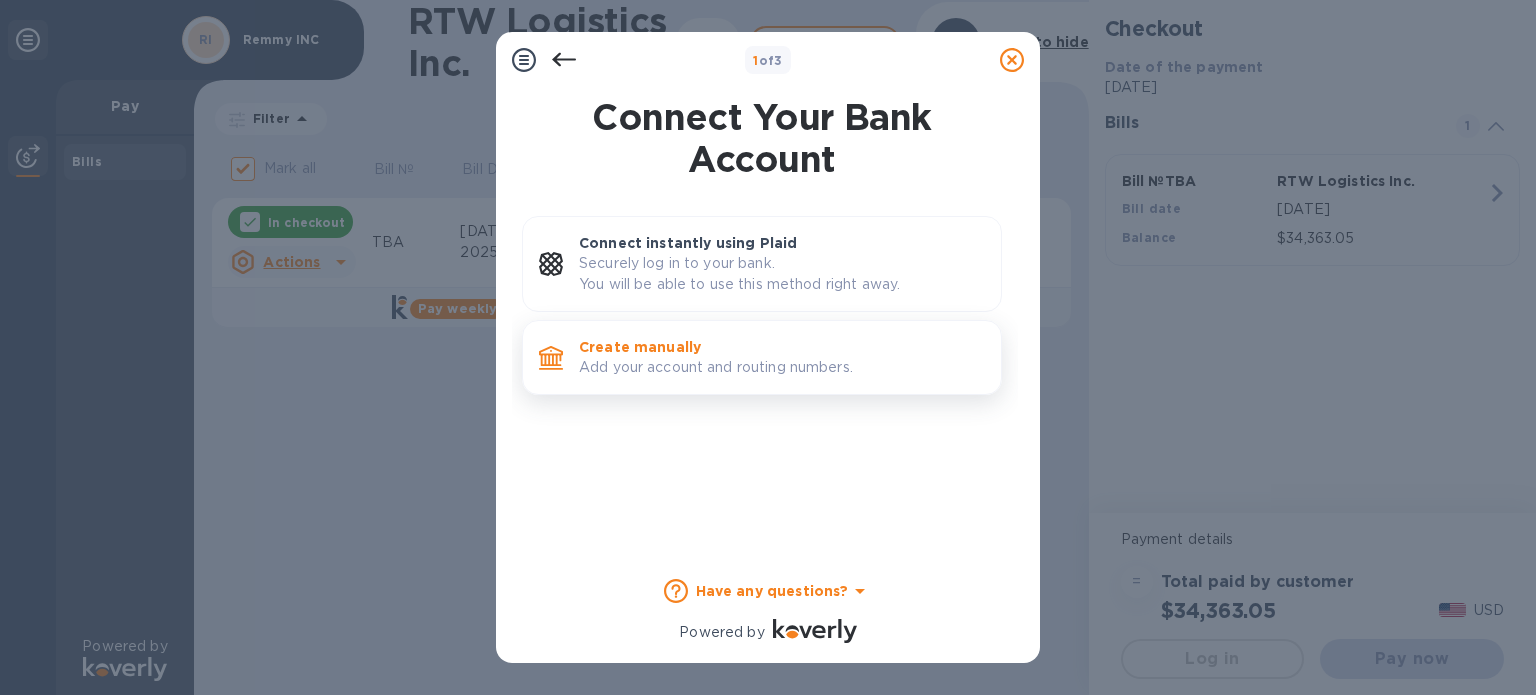 click on "Add your account and routing numbers." at bounding box center [782, 367] 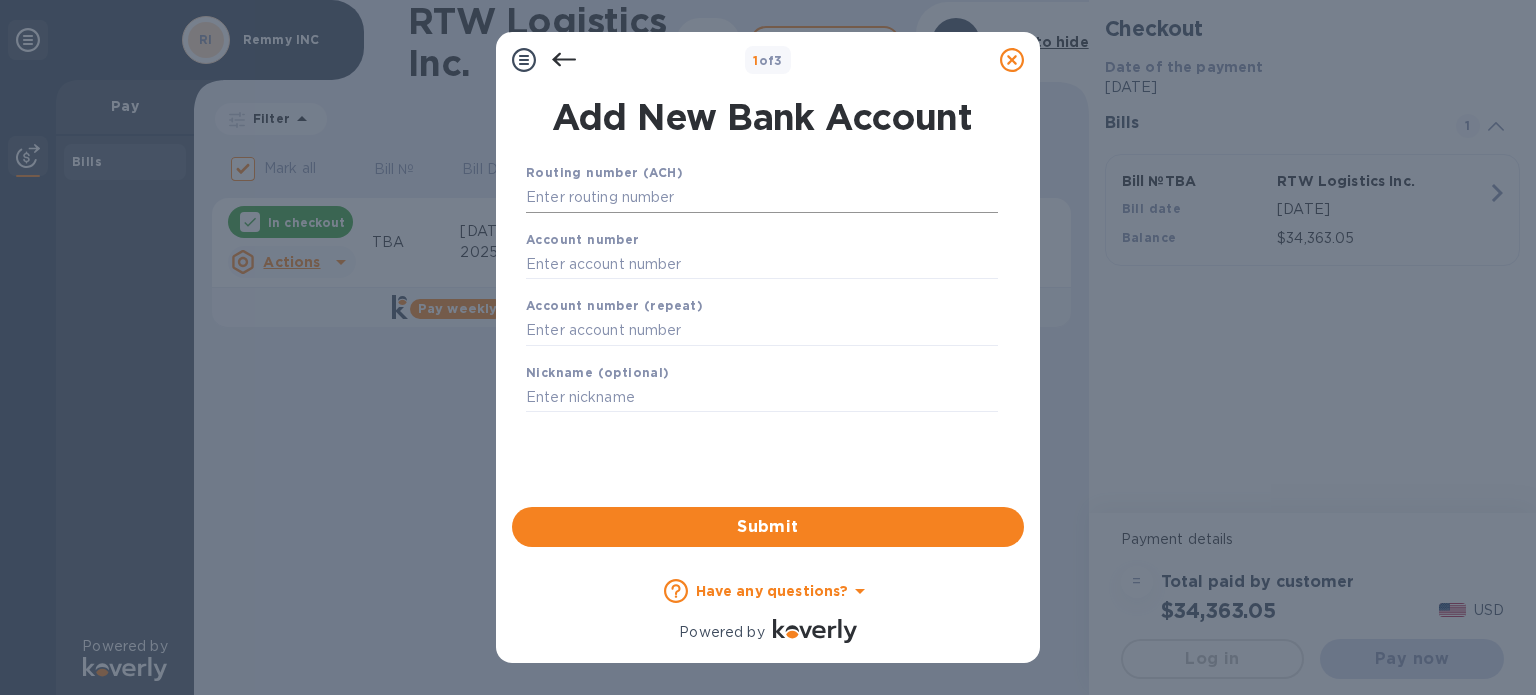 click at bounding box center [762, 198] 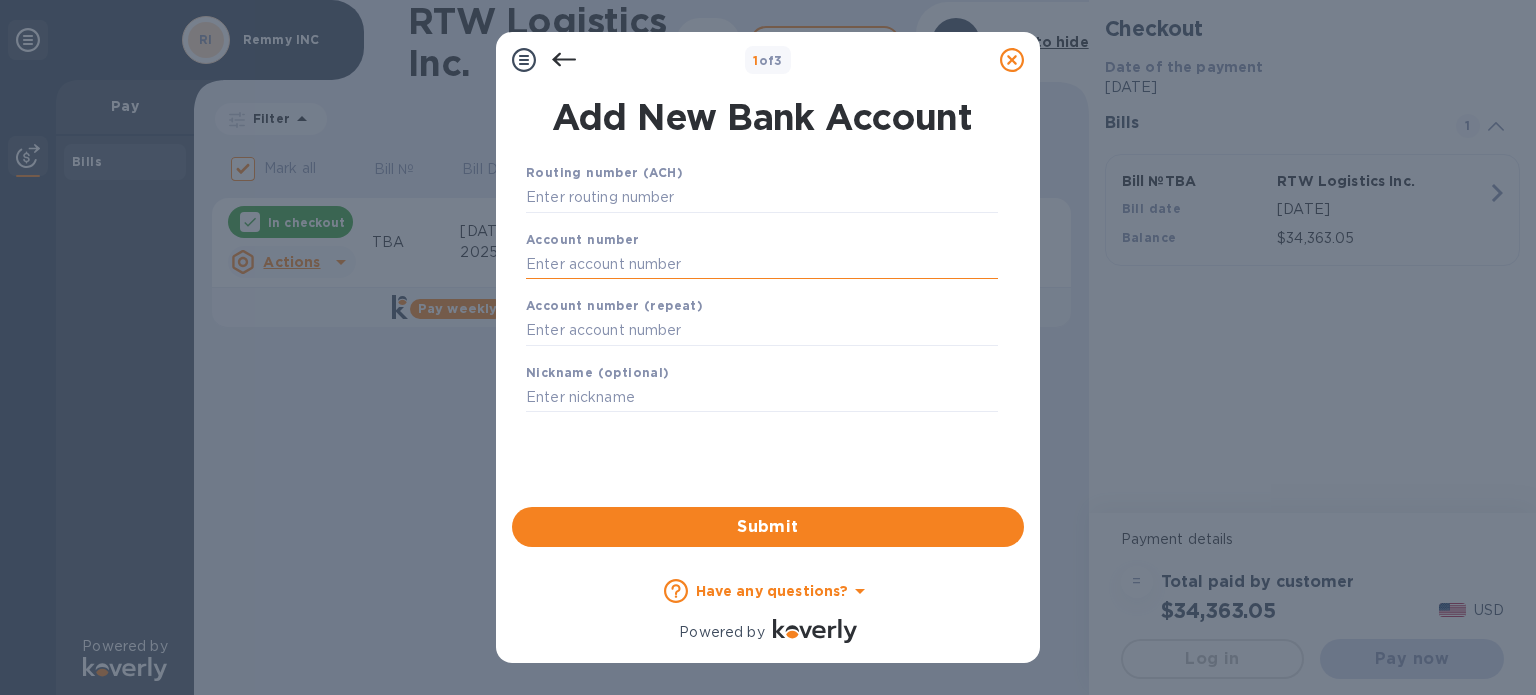 click at bounding box center [762, 264] 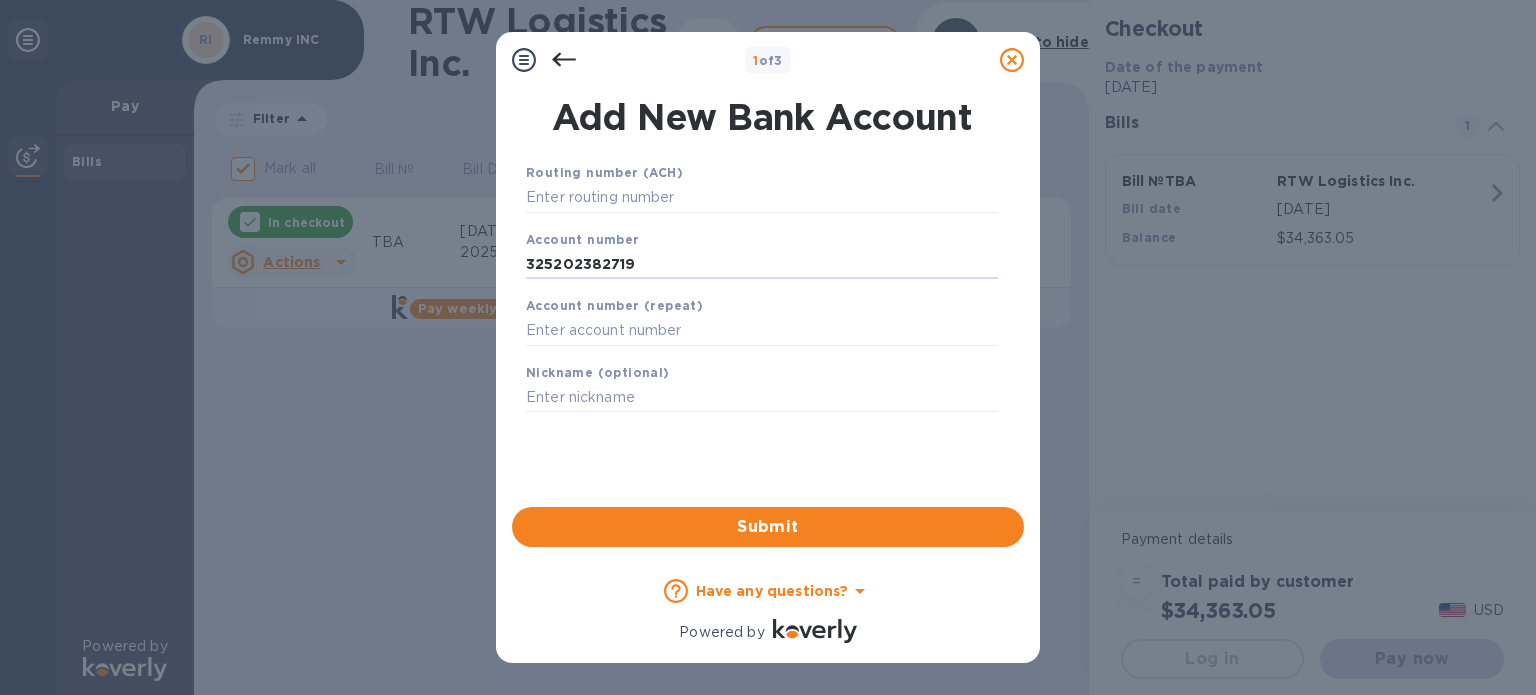 type on "325202382719" 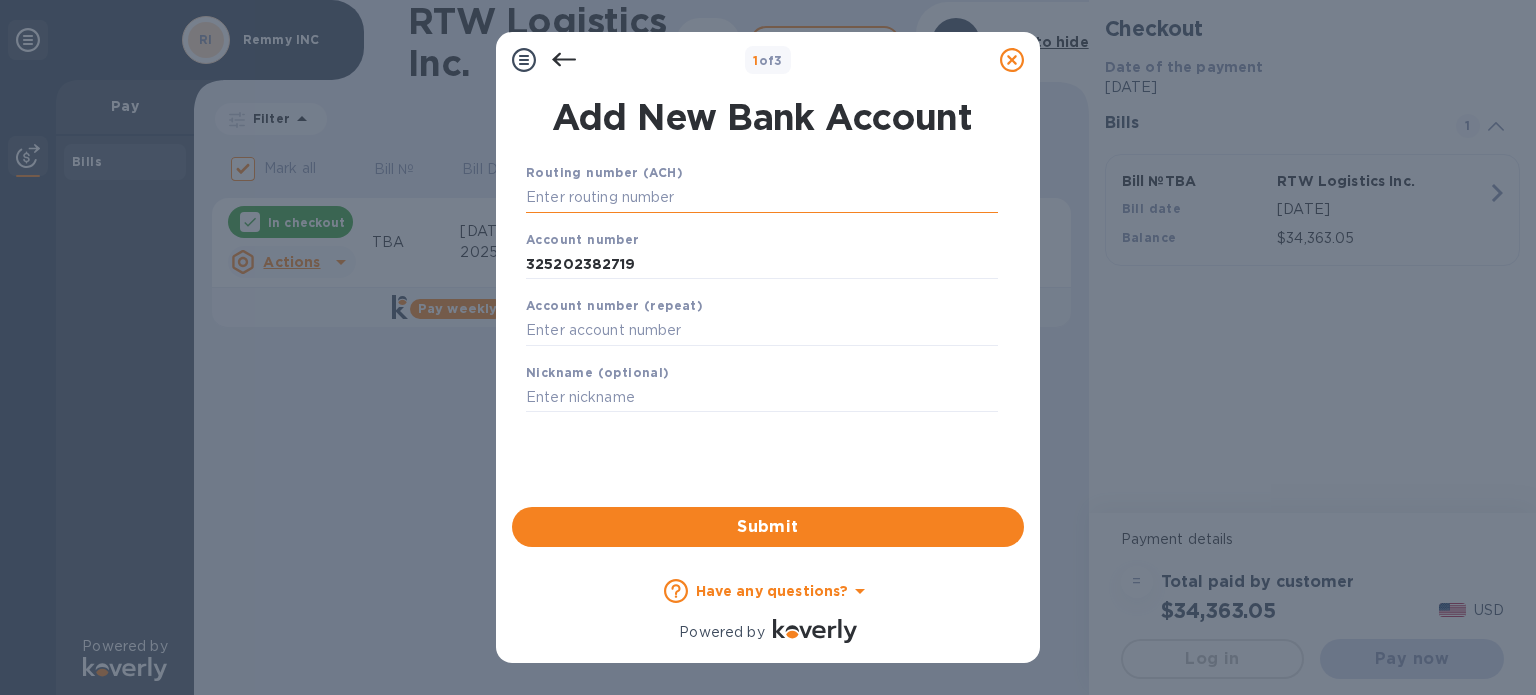 click at bounding box center (762, 198) 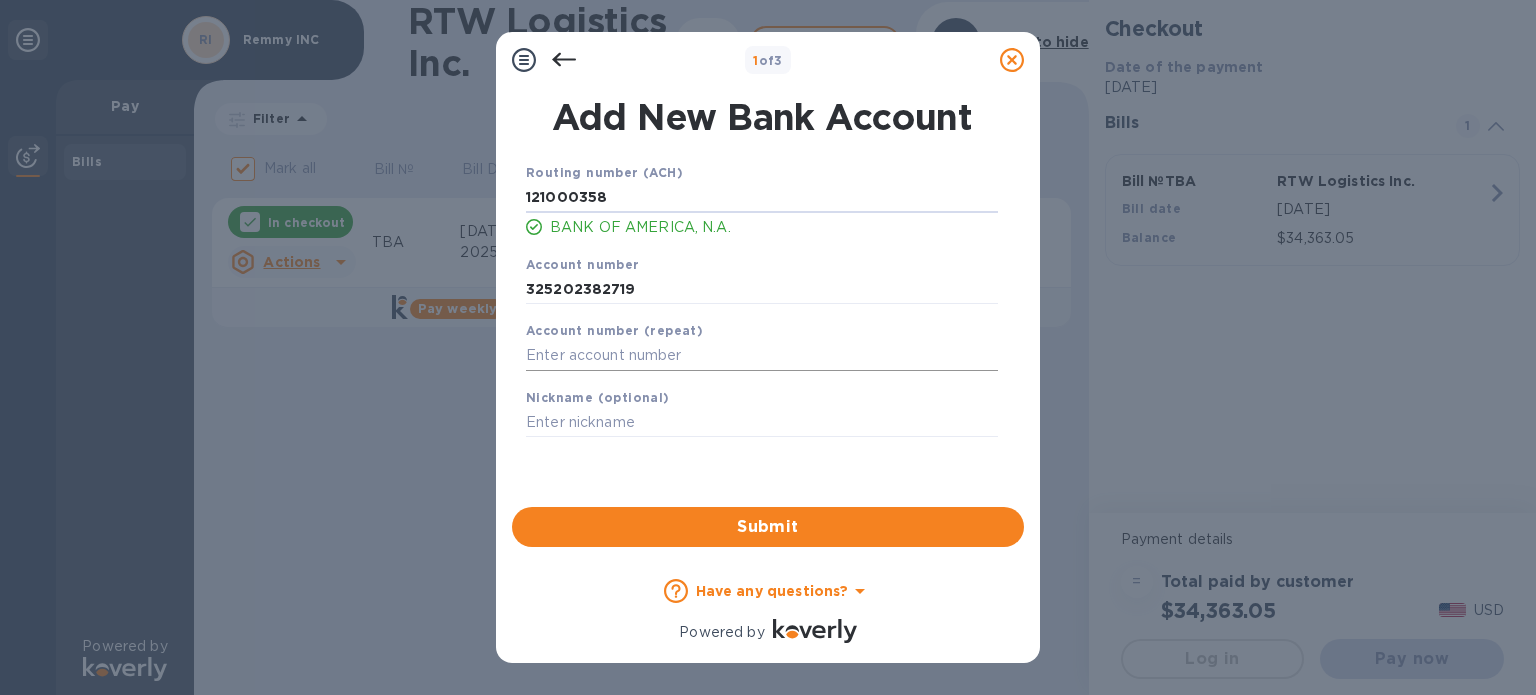 type on "121000358" 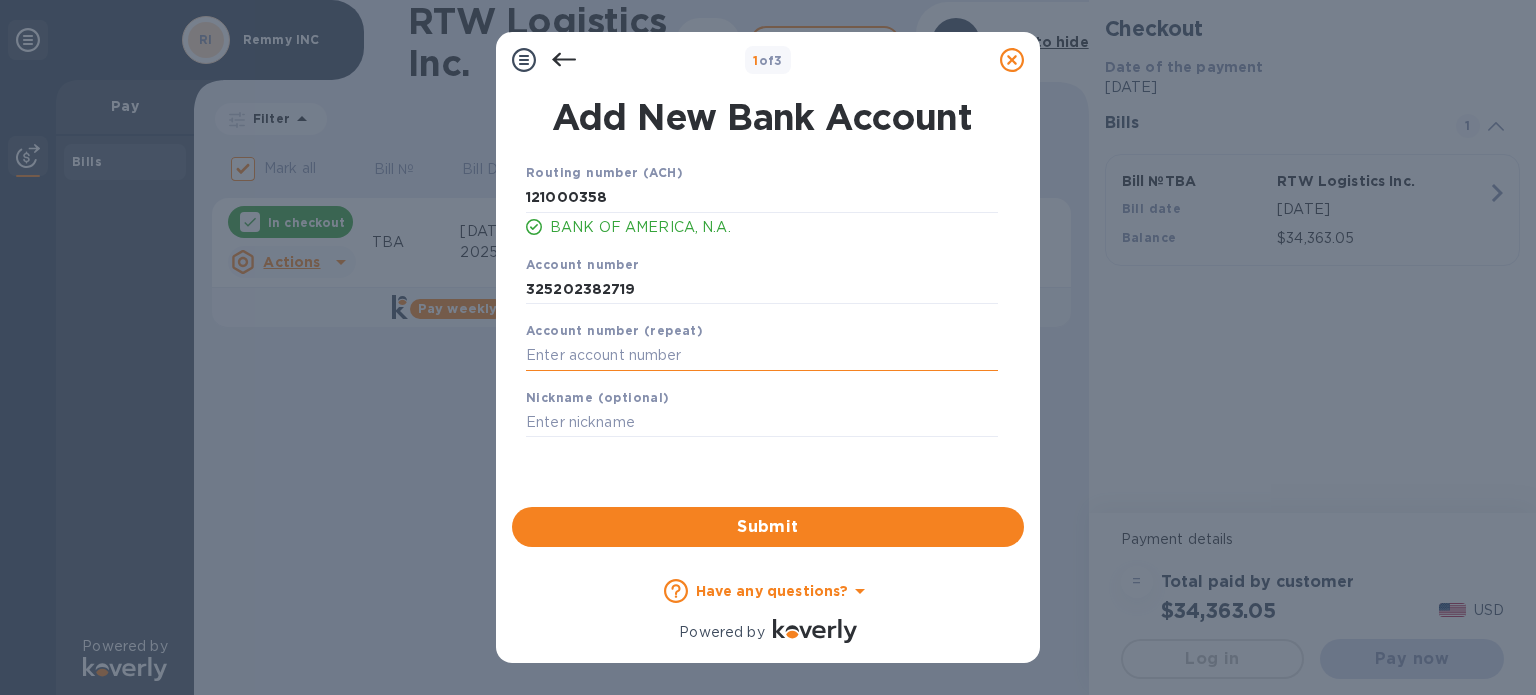 click at bounding box center (762, 356) 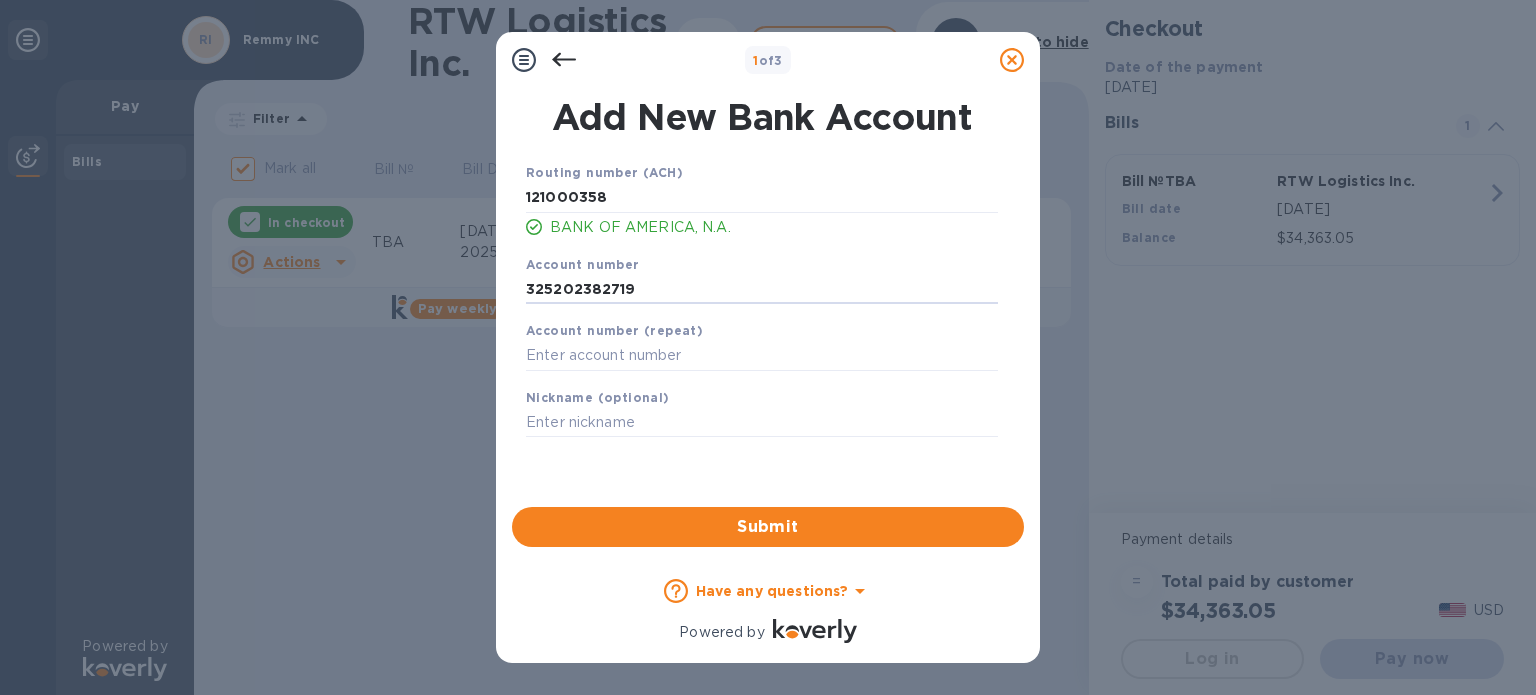 drag, startPoint x: 644, startPoint y: 289, endPoint x: 464, endPoint y: 294, distance: 180.06943 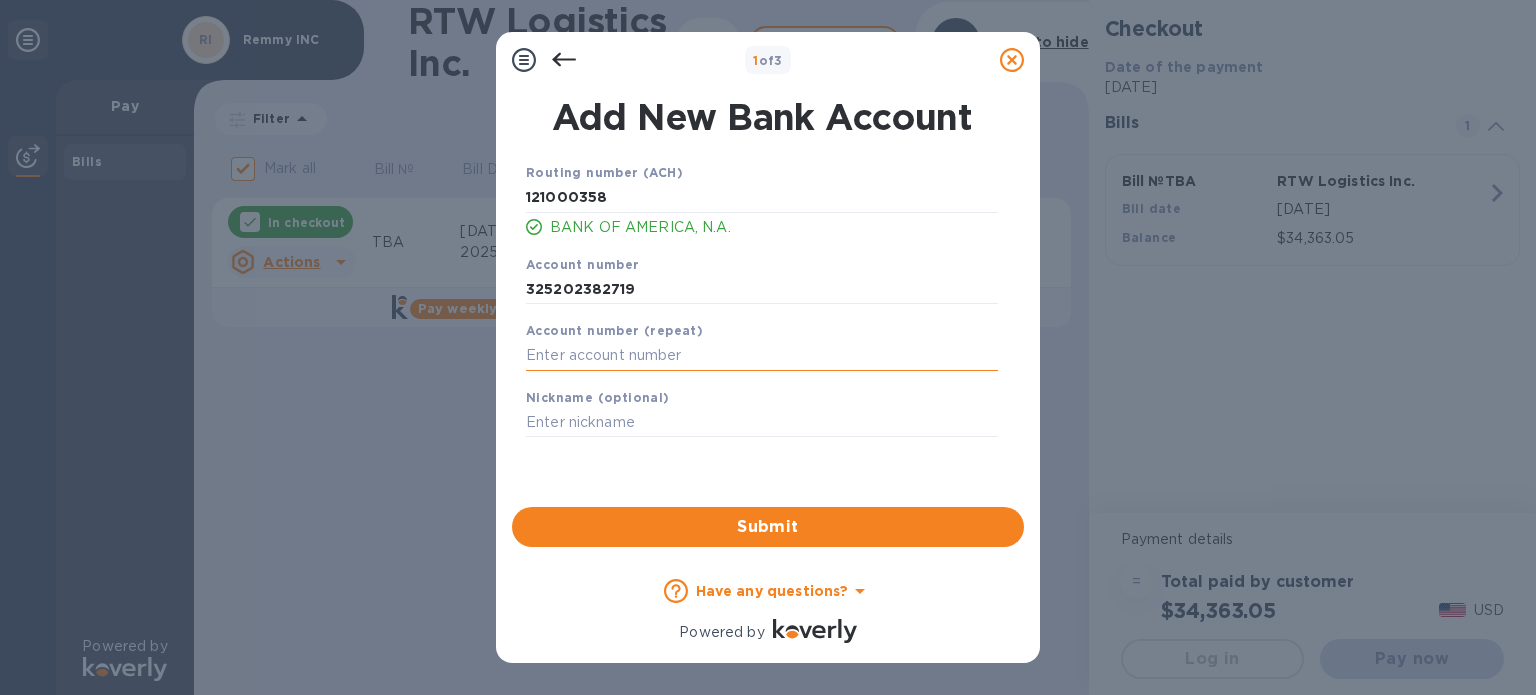 click at bounding box center [762, 356] 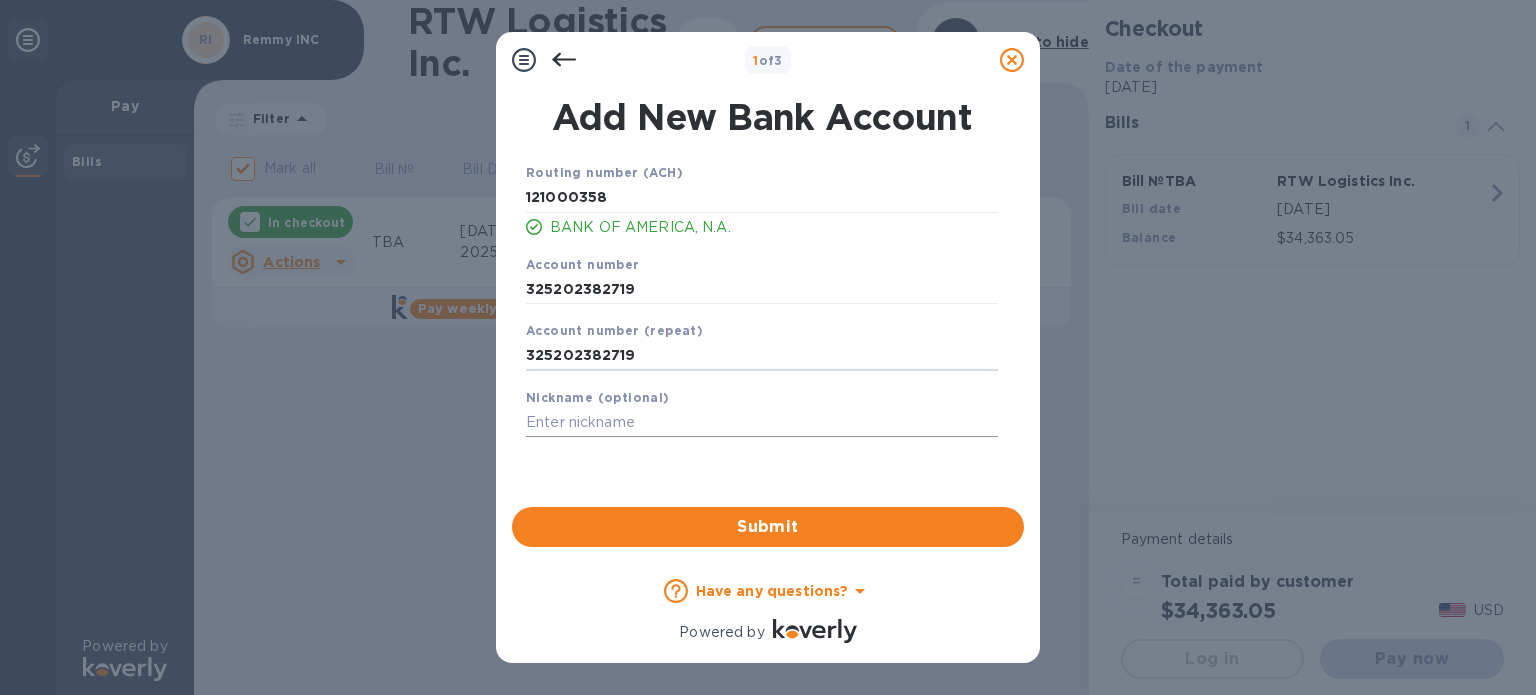 type on "325202382719" 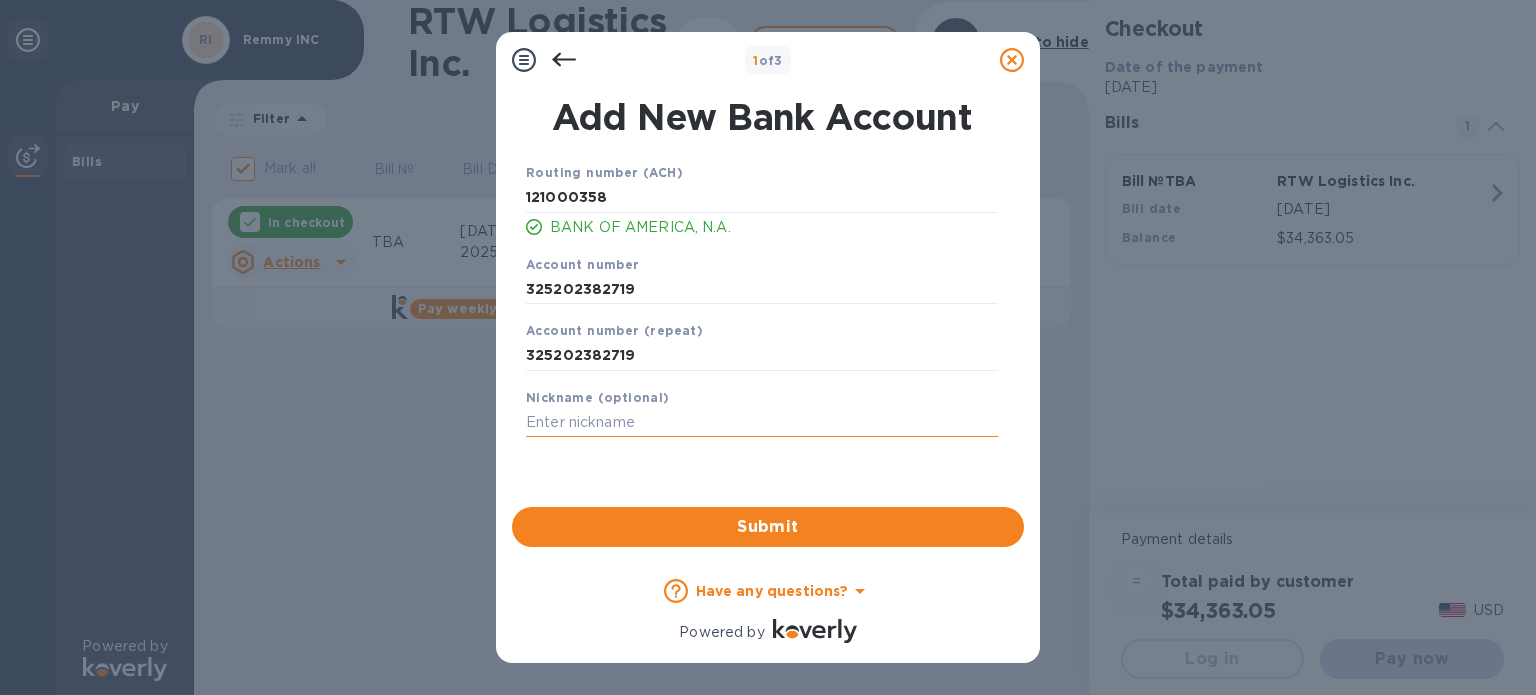 click at bounding box center [762, 423] 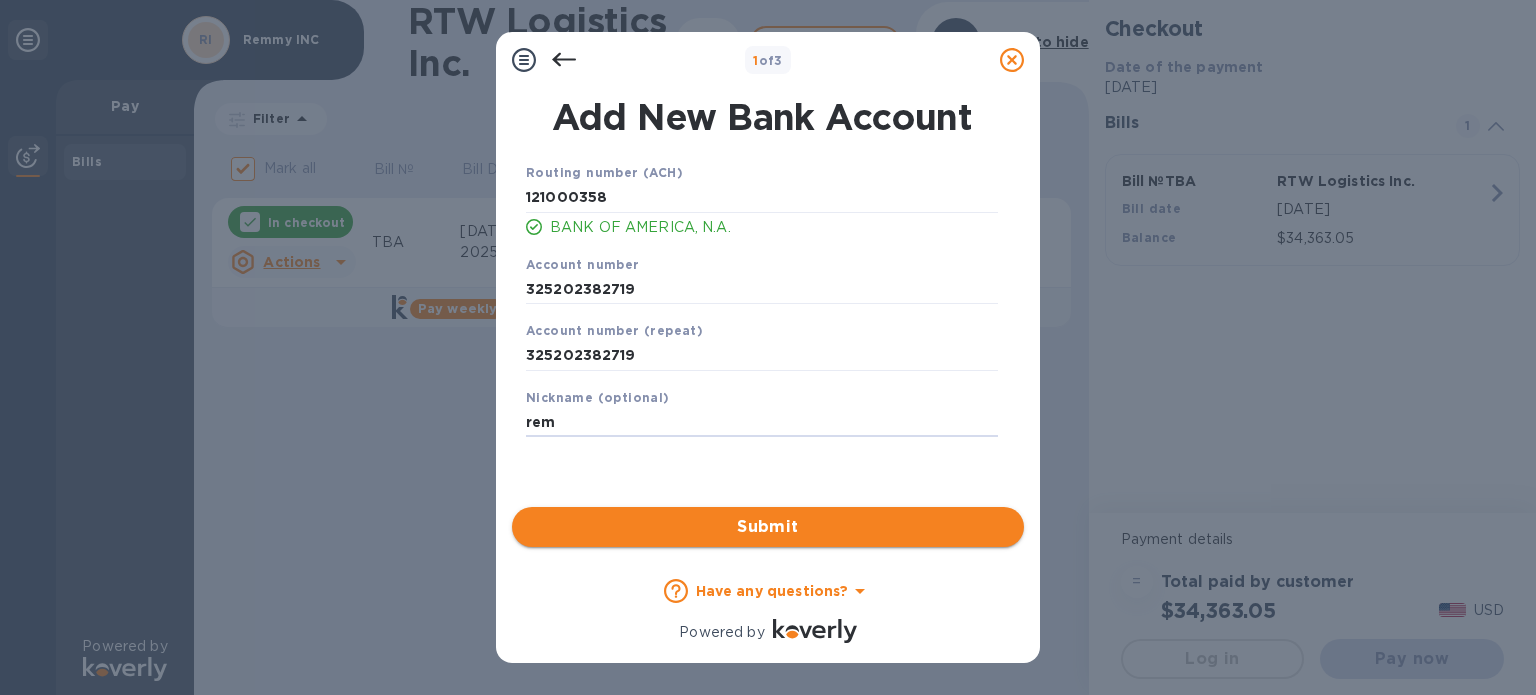 type on "rem" 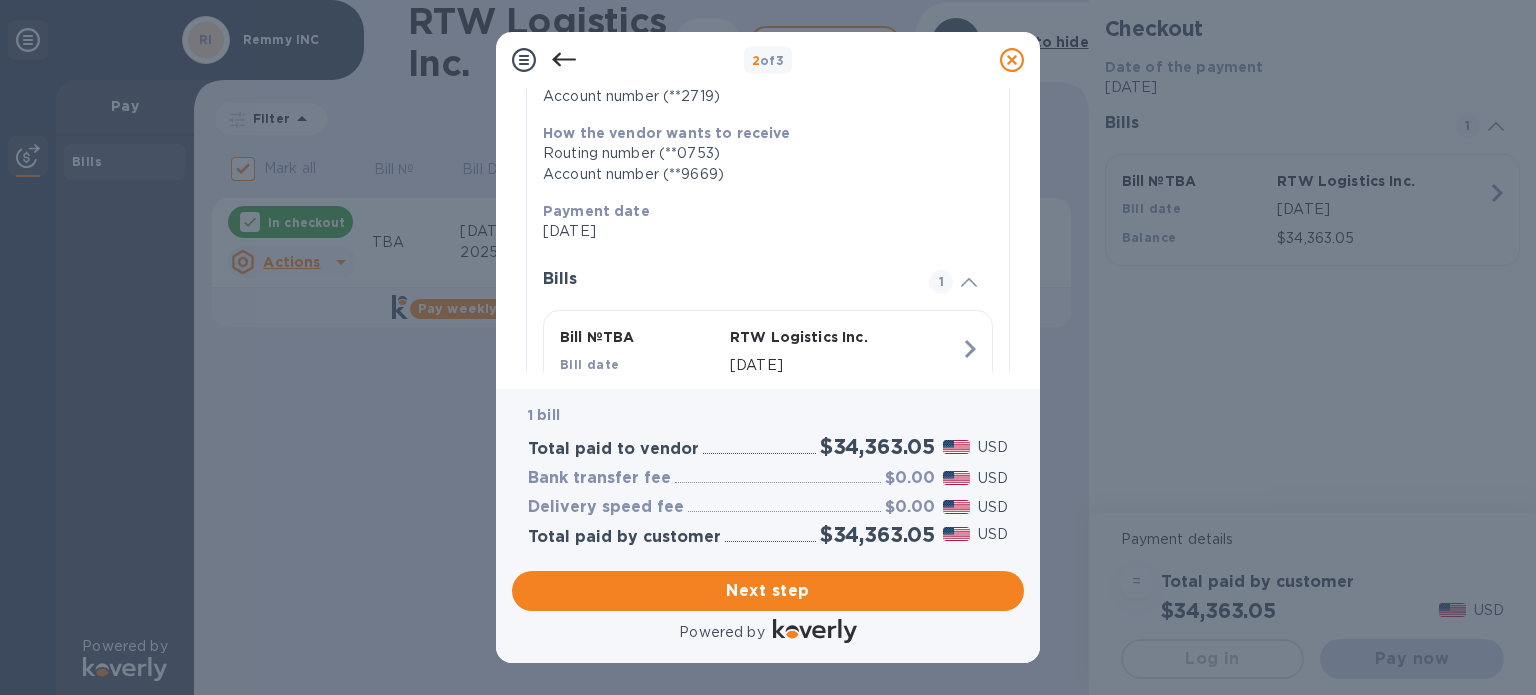 scroll, scrollTop: 399, scrollLeft: 0, axis: vertical 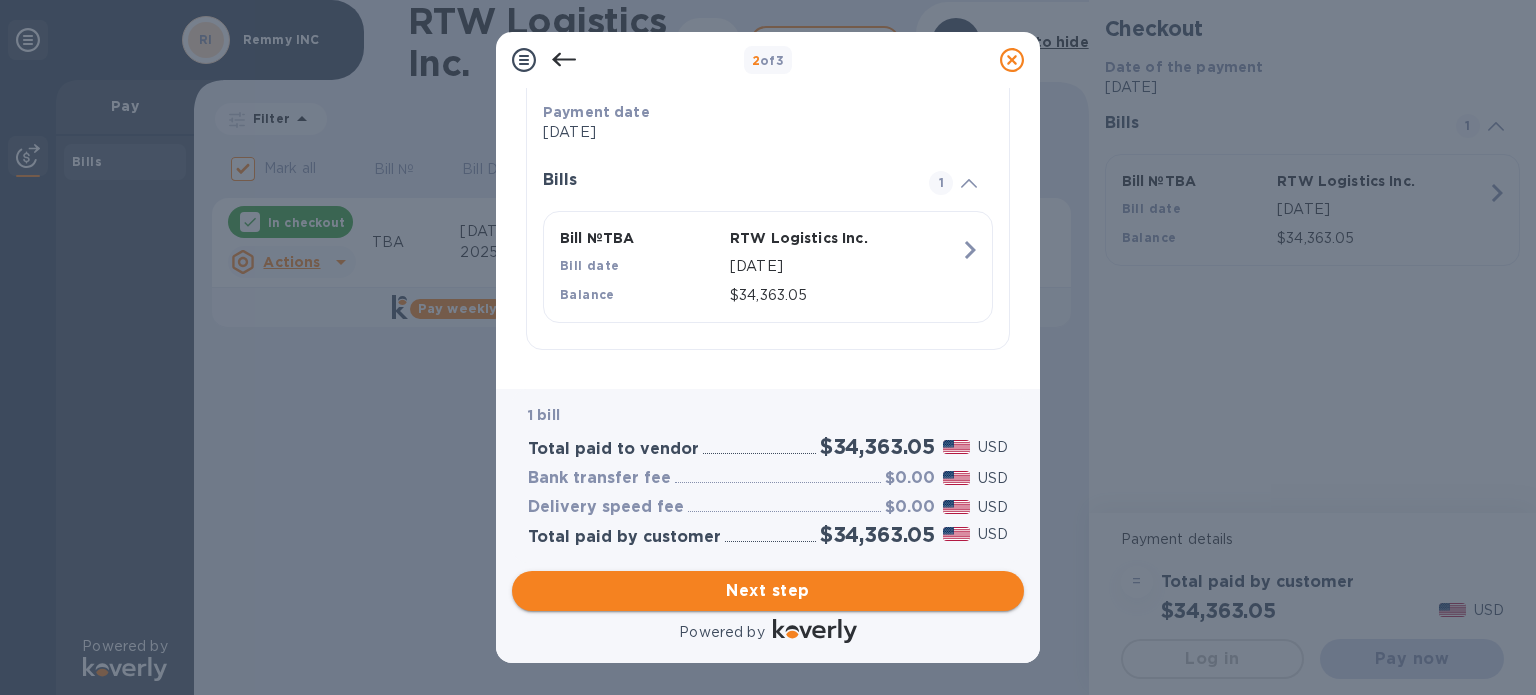 click on "Next step" at bounding box center [768, 591] 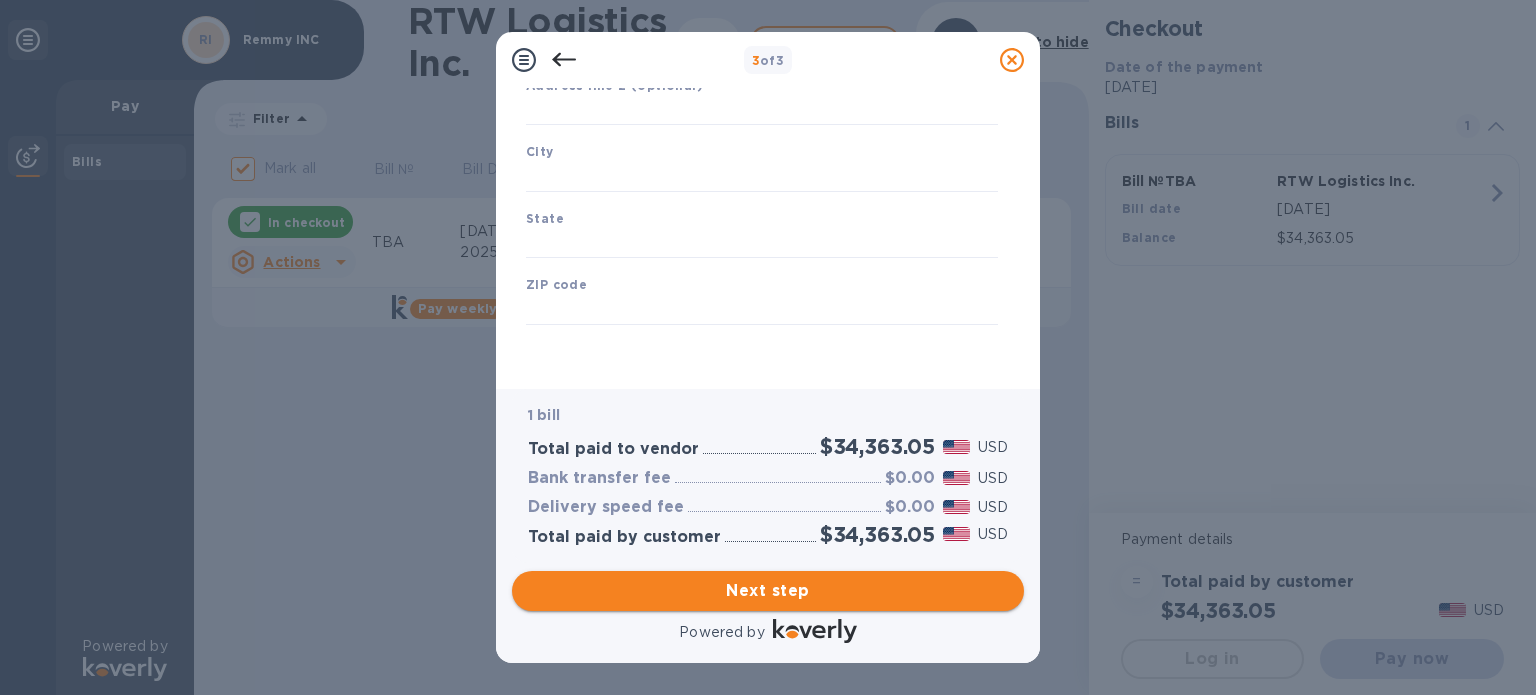scroll, scrollTop: 289, scrollLeft: 0, axis: vertical 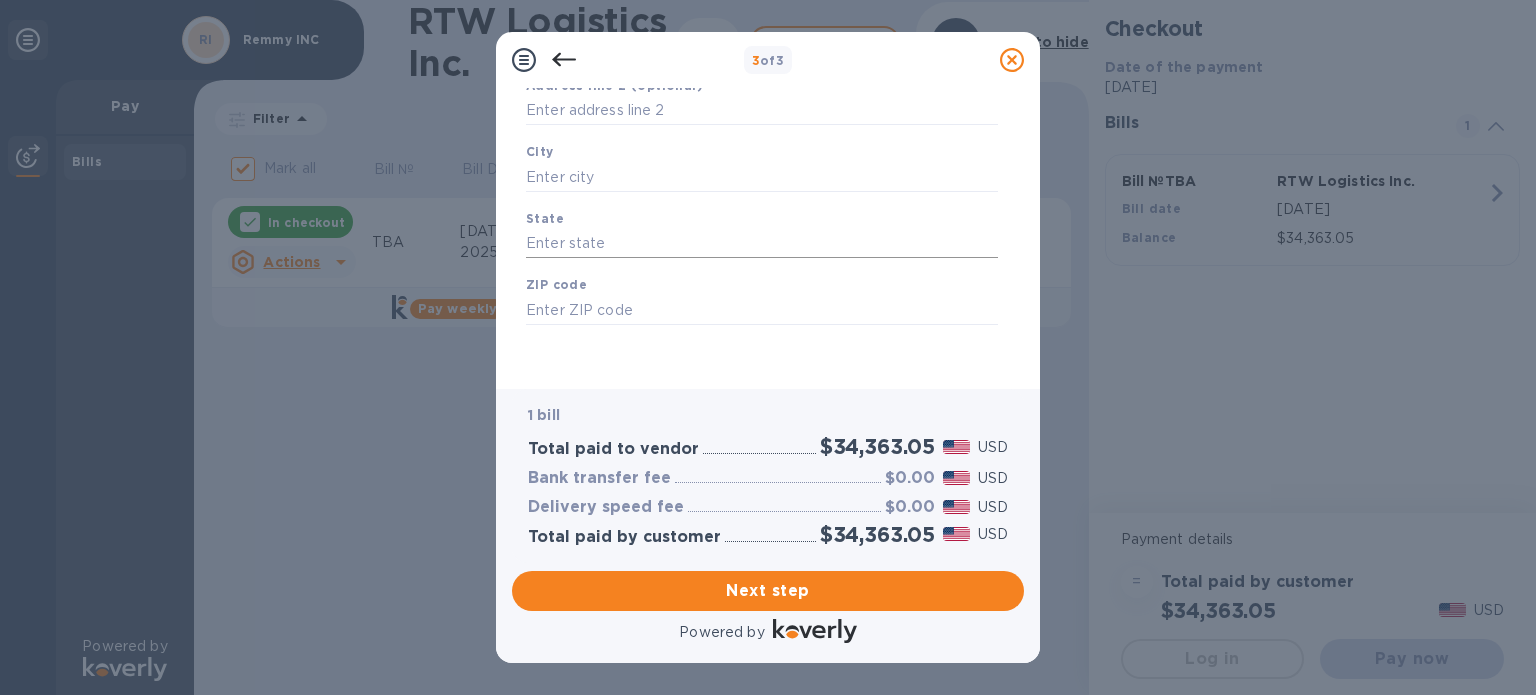 type on "[GEOGRAPHIC_DATA]" 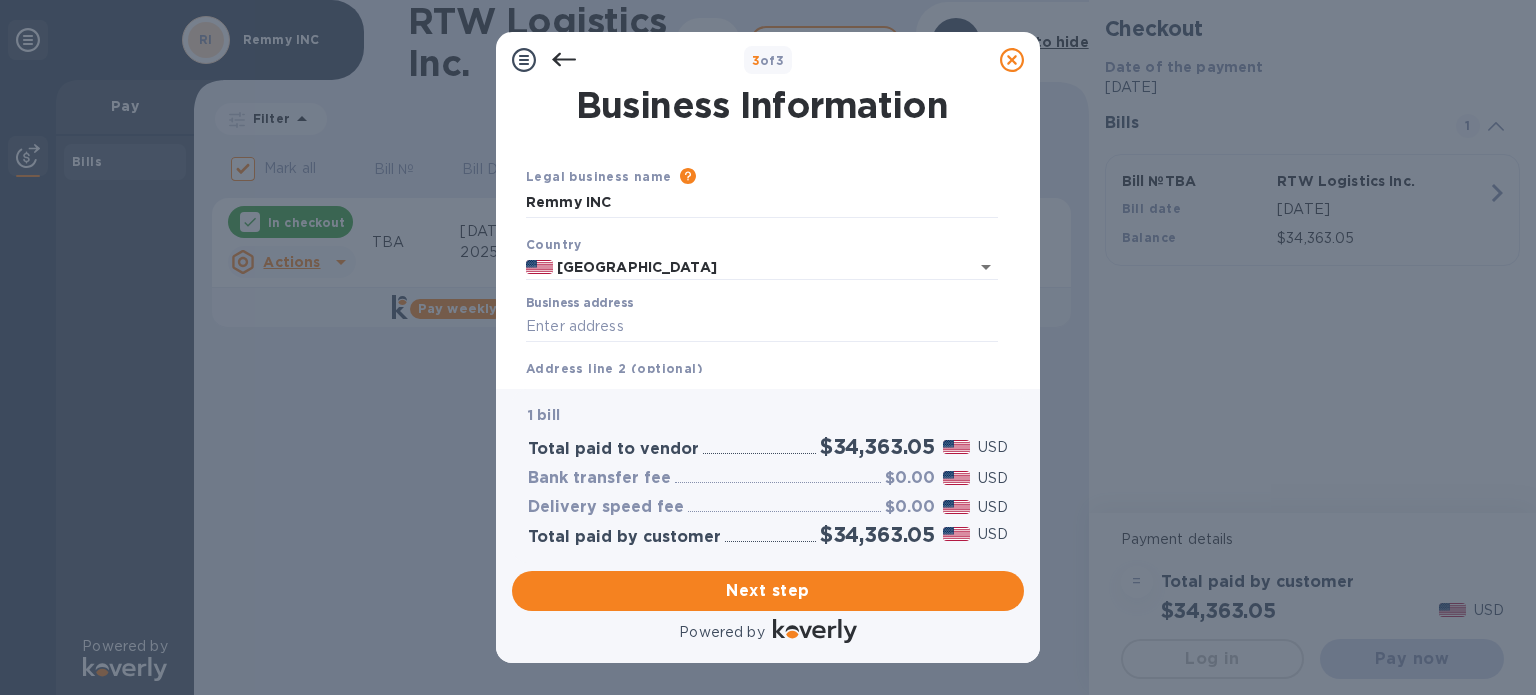 scroll, scrollTop: 100, scrollLeft: 0, axis: vertical 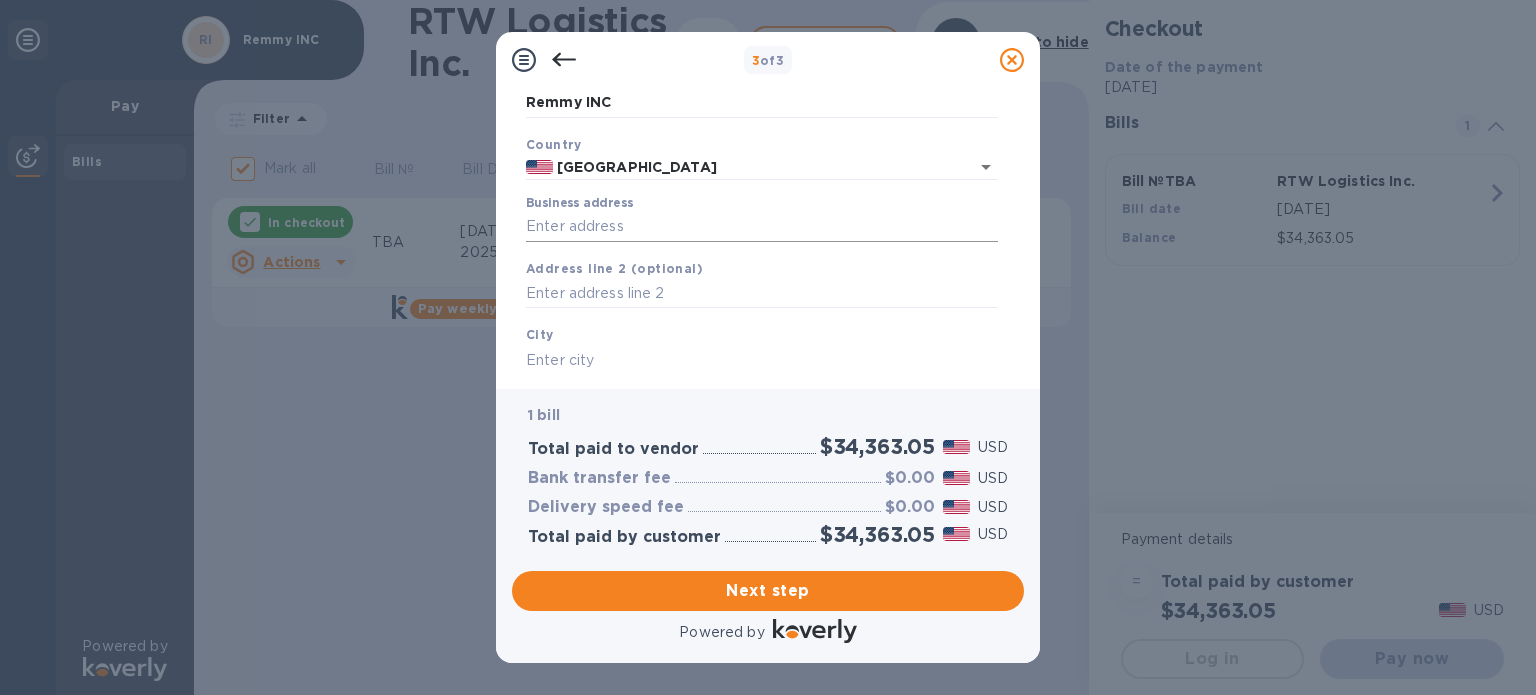 click on "Business address" at bounding box center (762, 227) 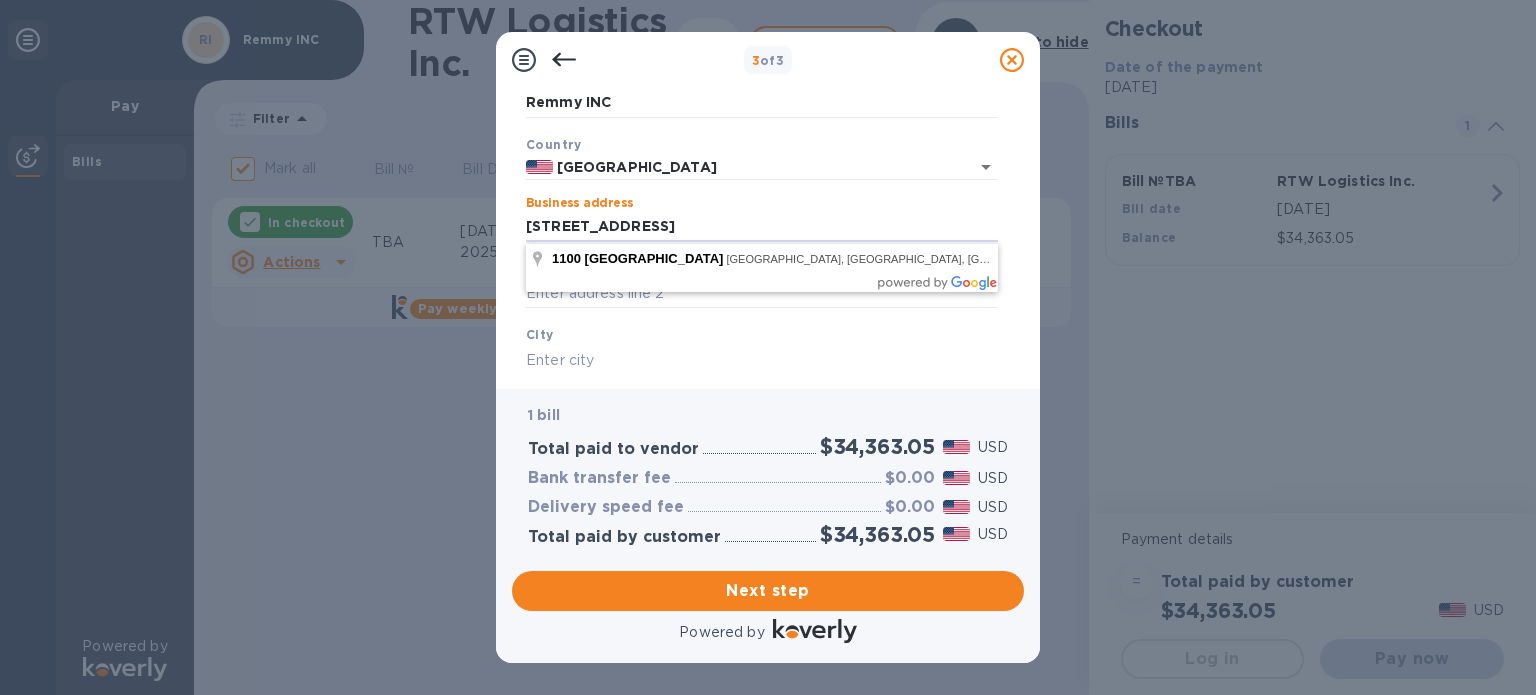 type on "[STREET_ADDRESS]" 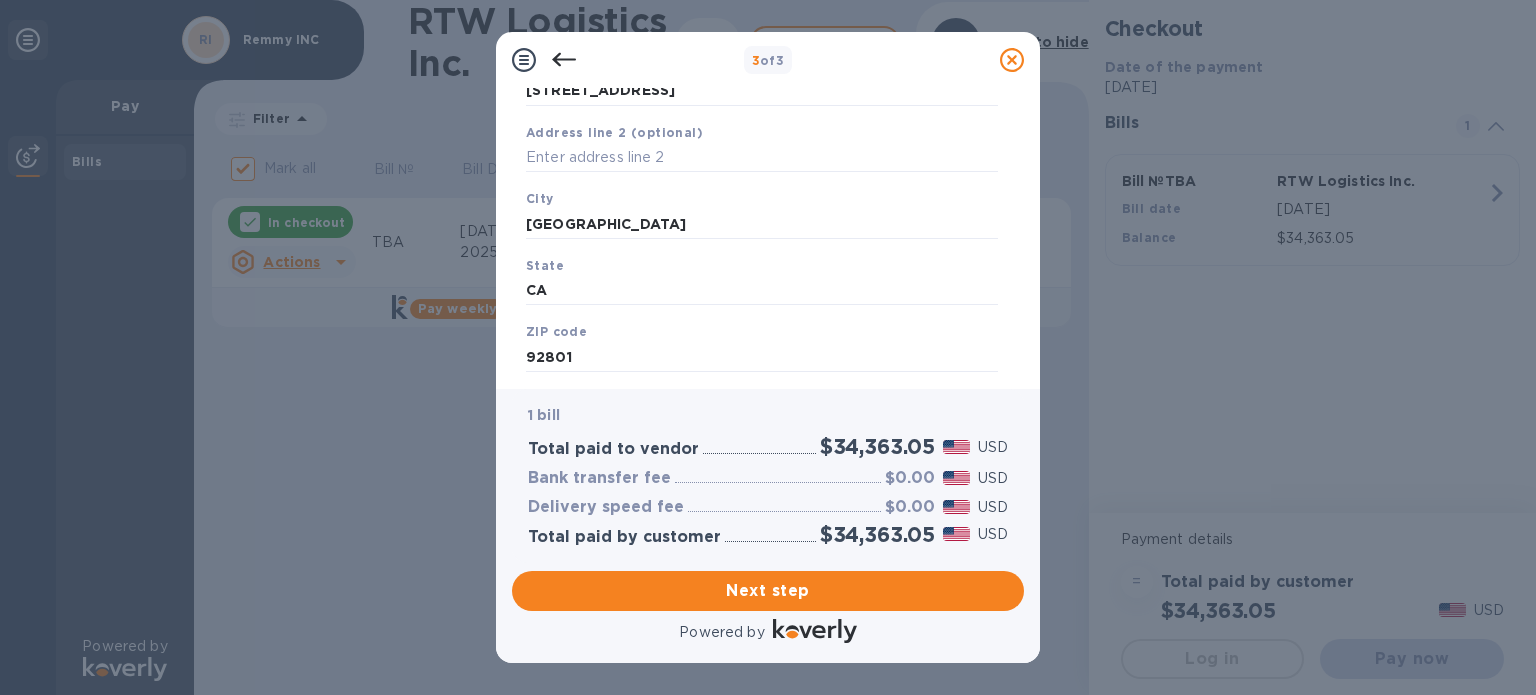 scroll, scrollTop: 285, scrollLeft: 0, axis: vertical 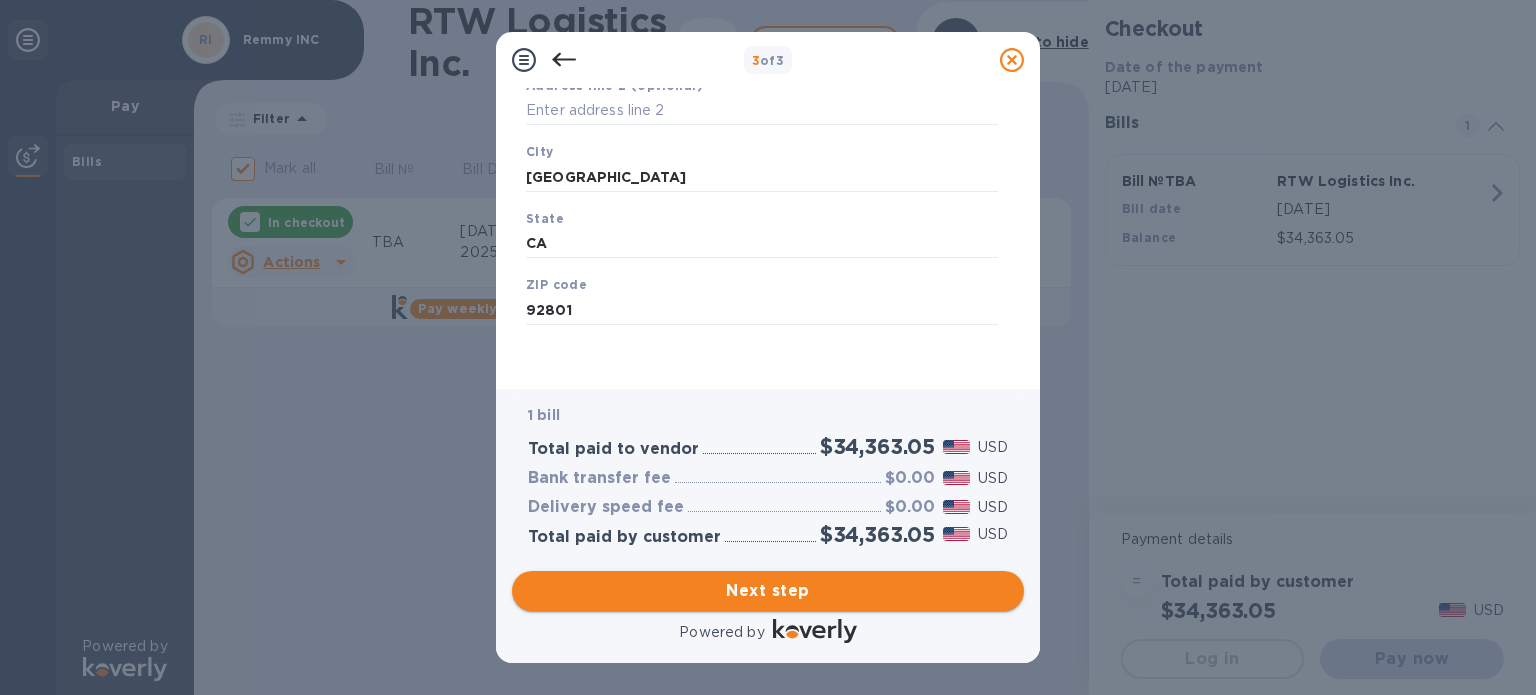 click on "Next step" at bounding box center [768, 591] 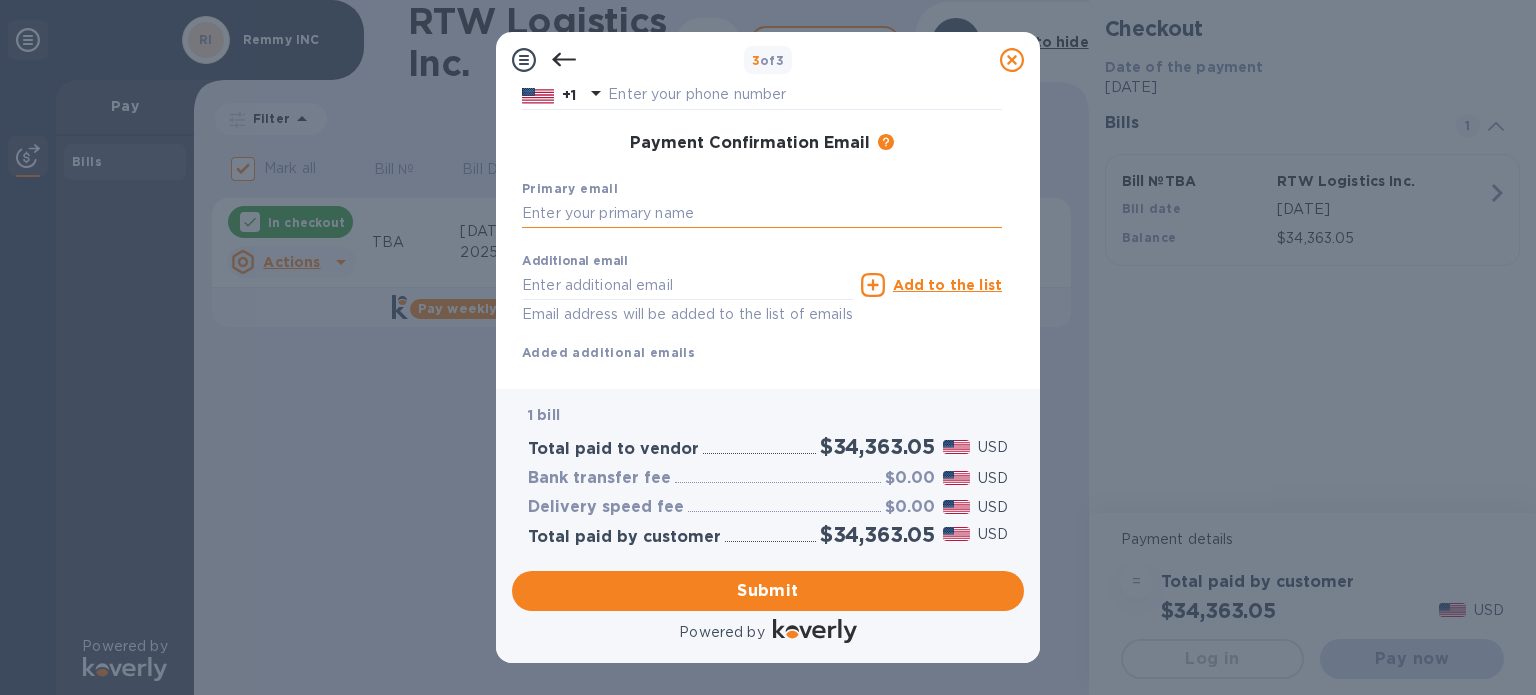 click at bounding box center (762, 214) 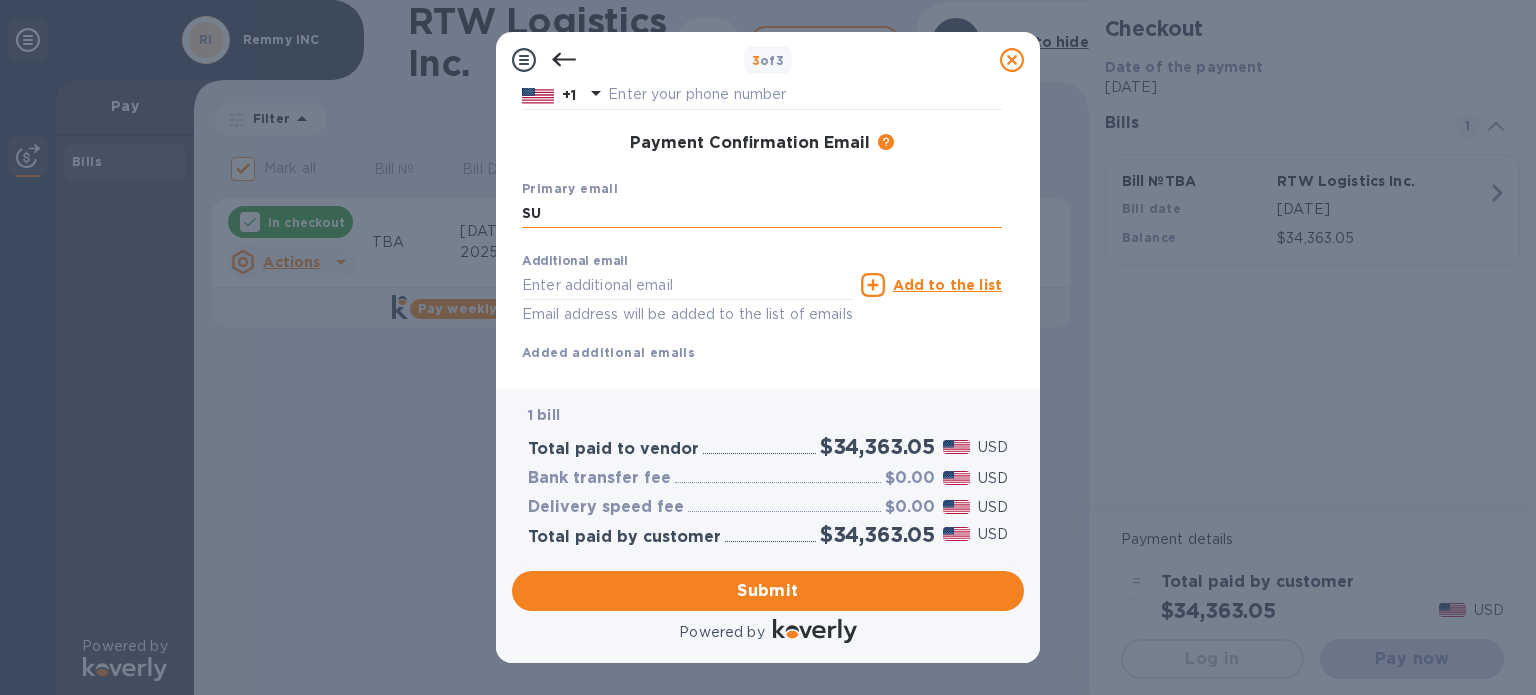 type on "S" 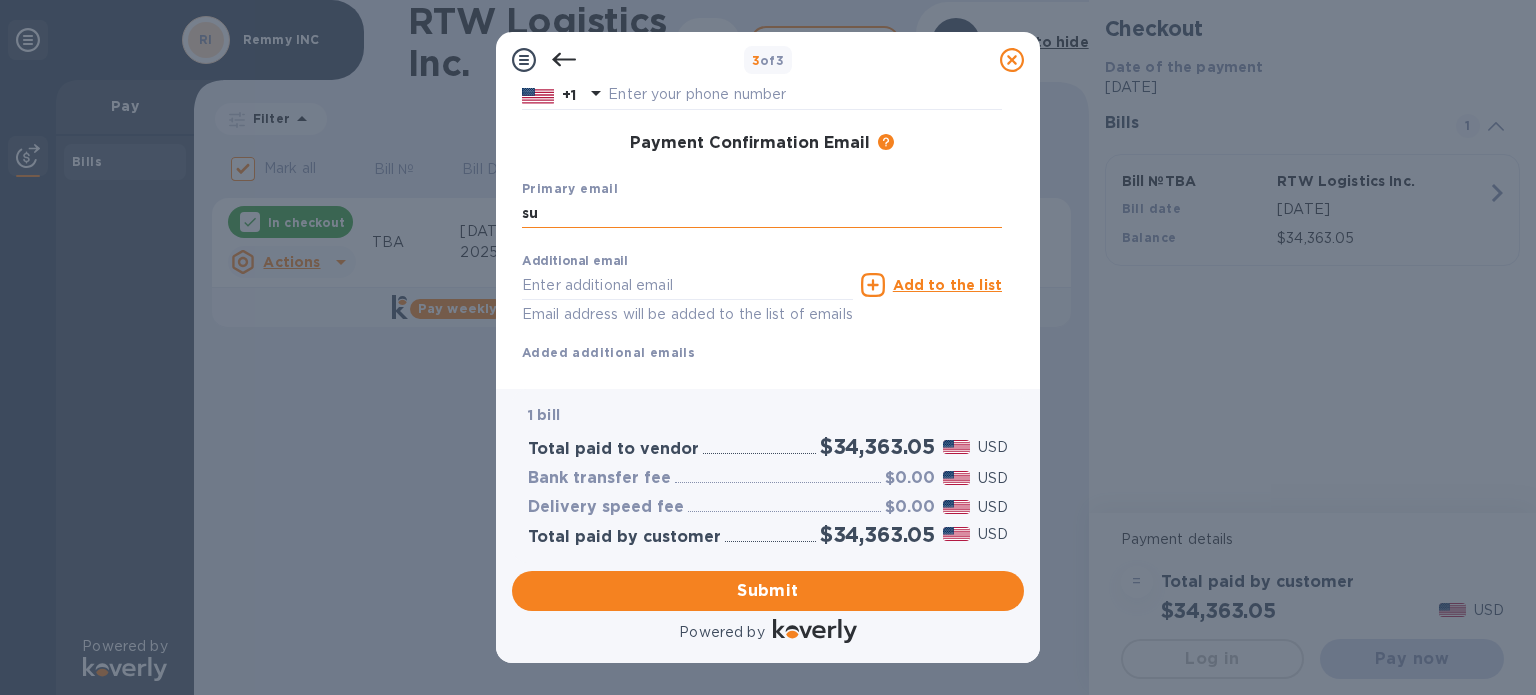 type on "s" 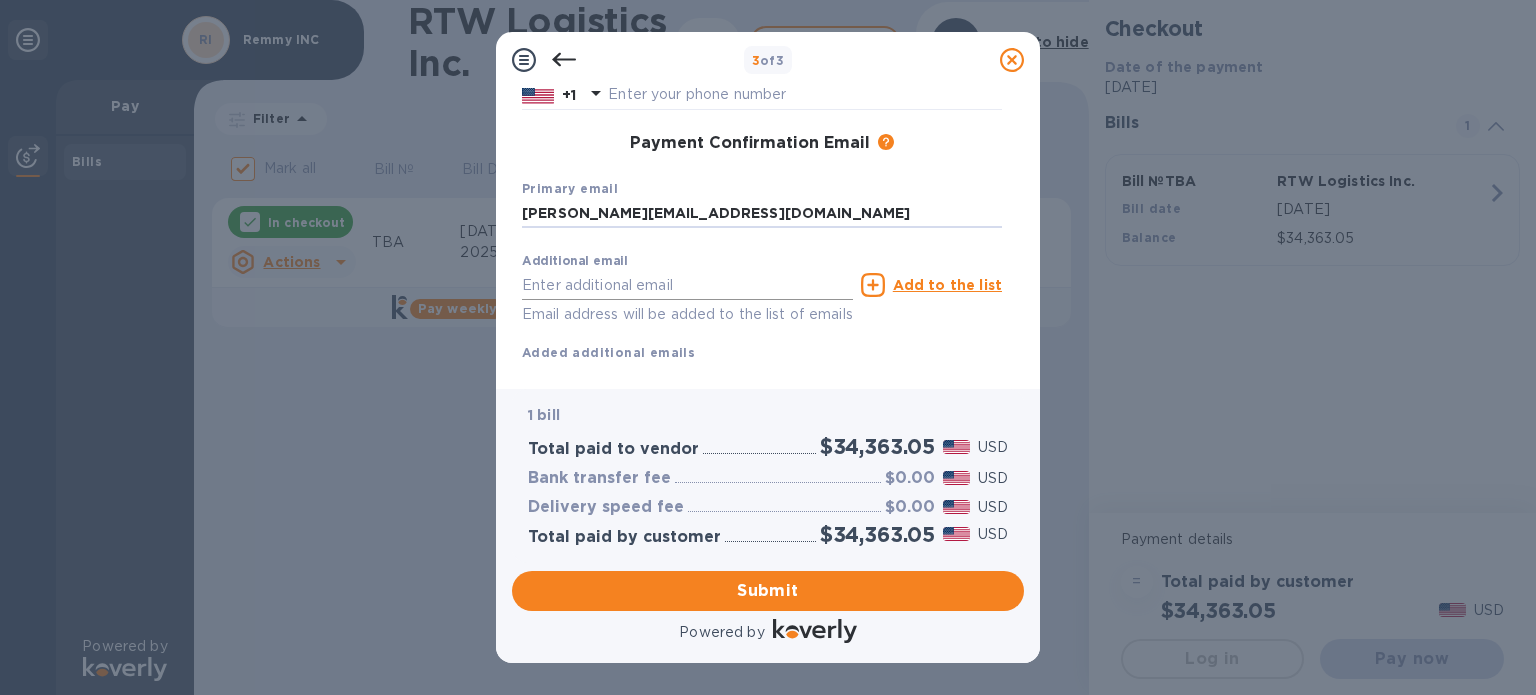 type on "[PERSON_NAME][EMAIL_ADDRESS][DOMAIN_NAME]" 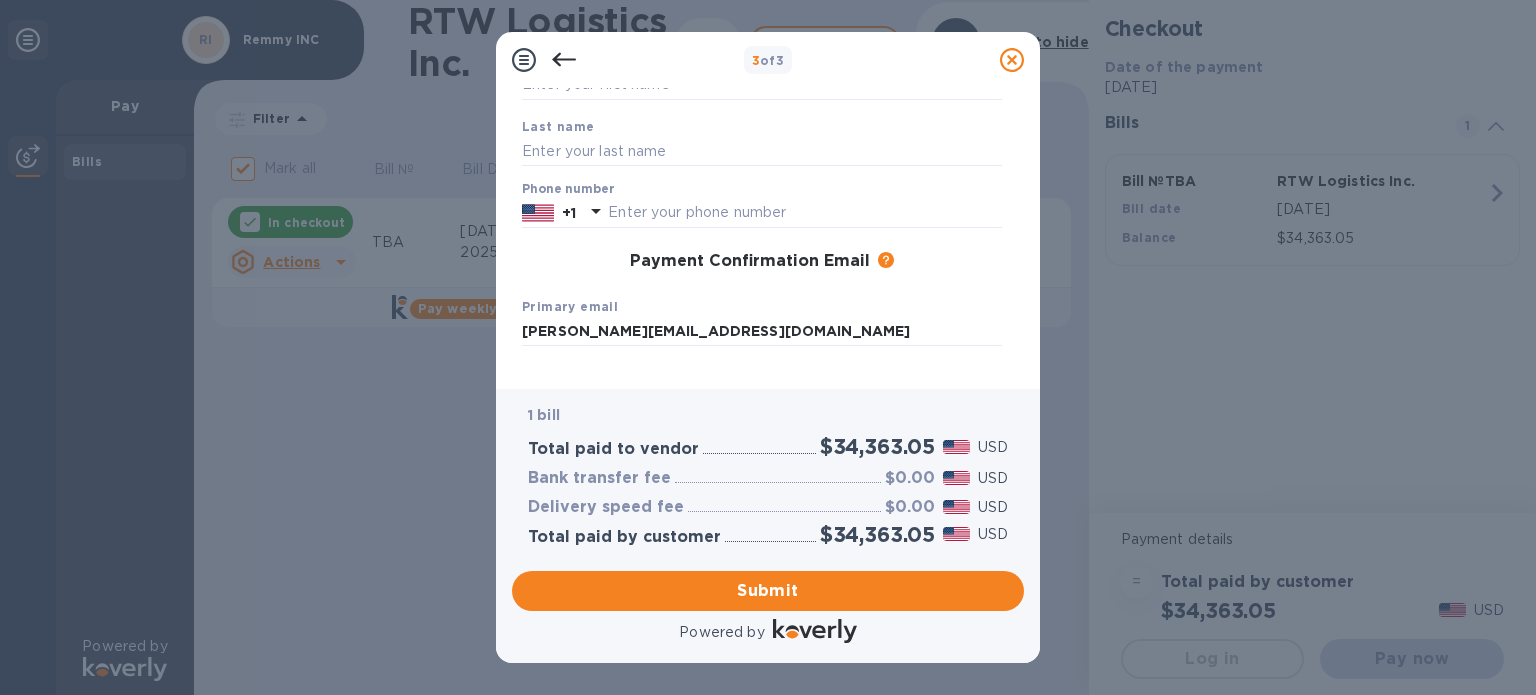 scroll, scrollTop: 0, scrollLeft: 0, axis: both 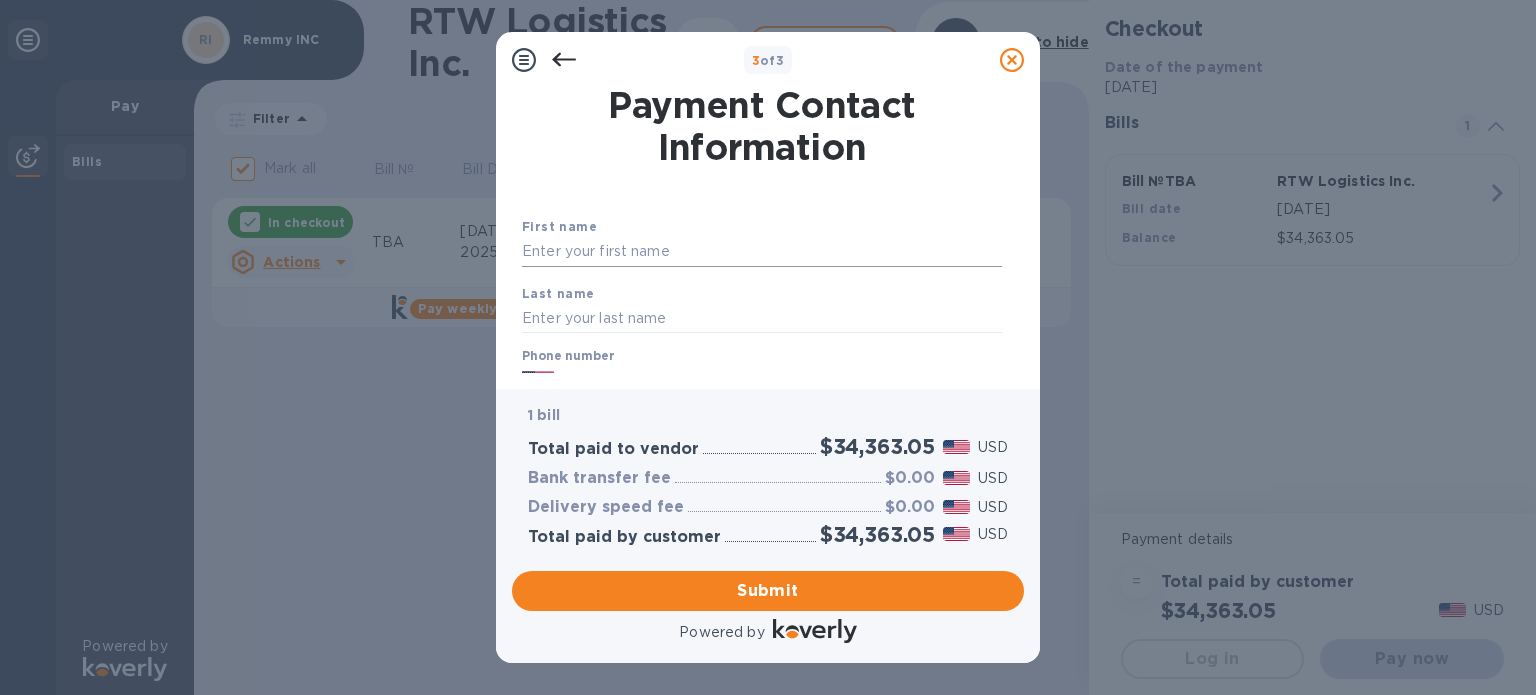 type on "[EMAIL_ADDRESS][DOMAIN_NAME]" 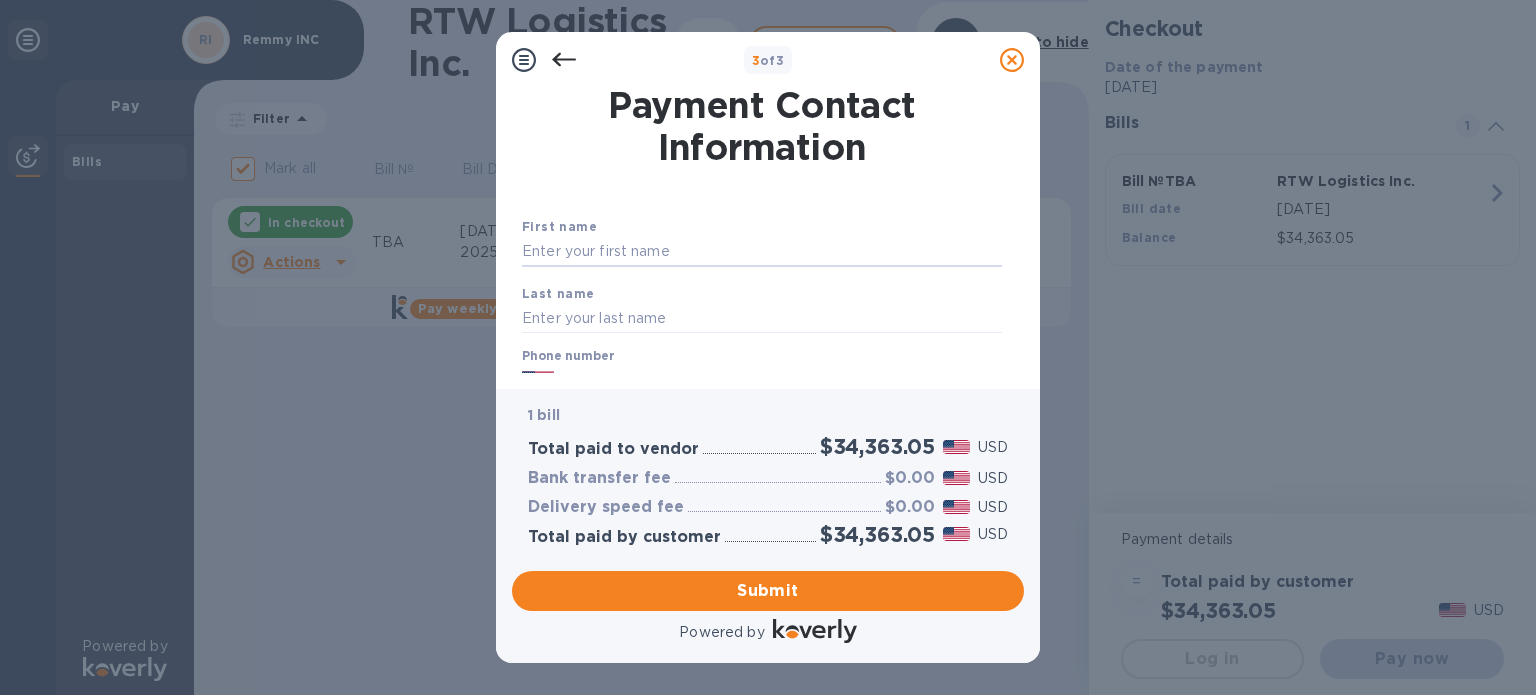 type on "Harish" 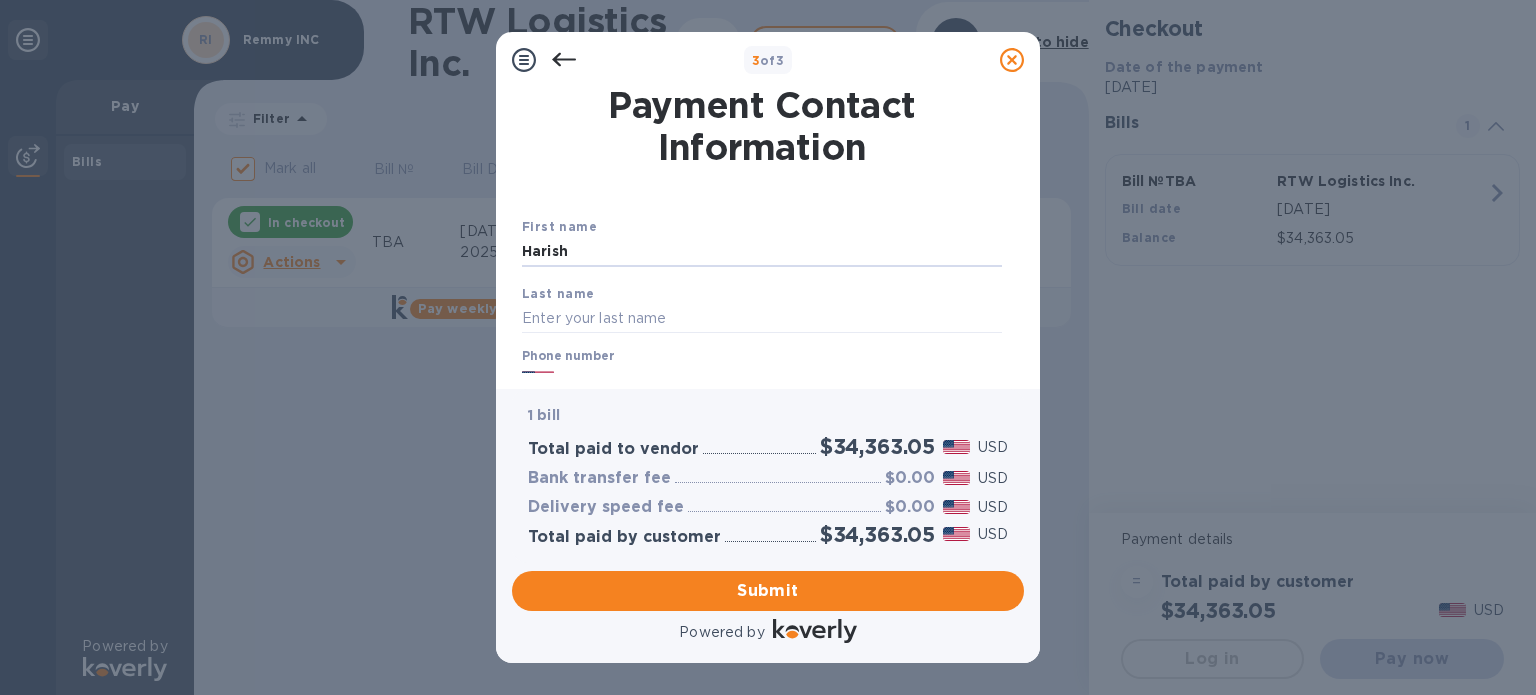 type on "[PERSON_NAME]" 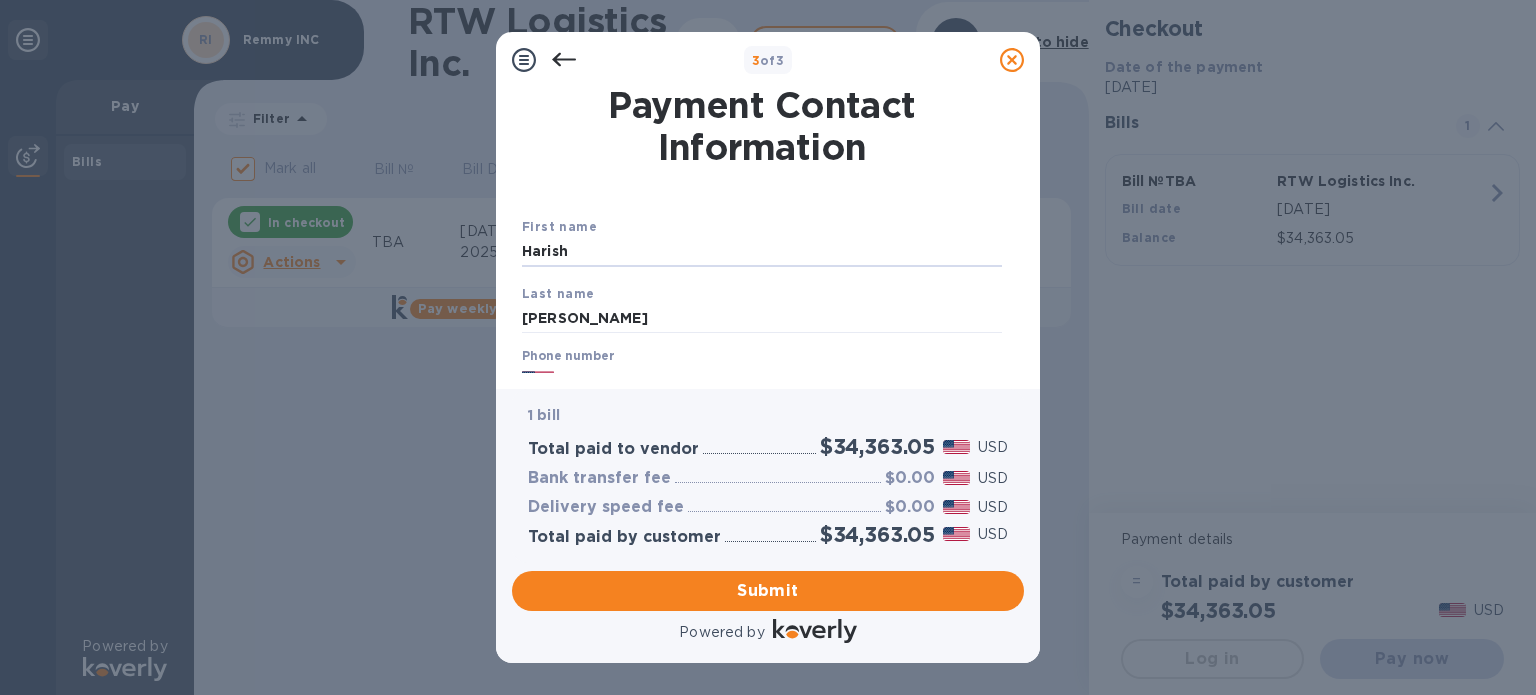 type on "3106989111" 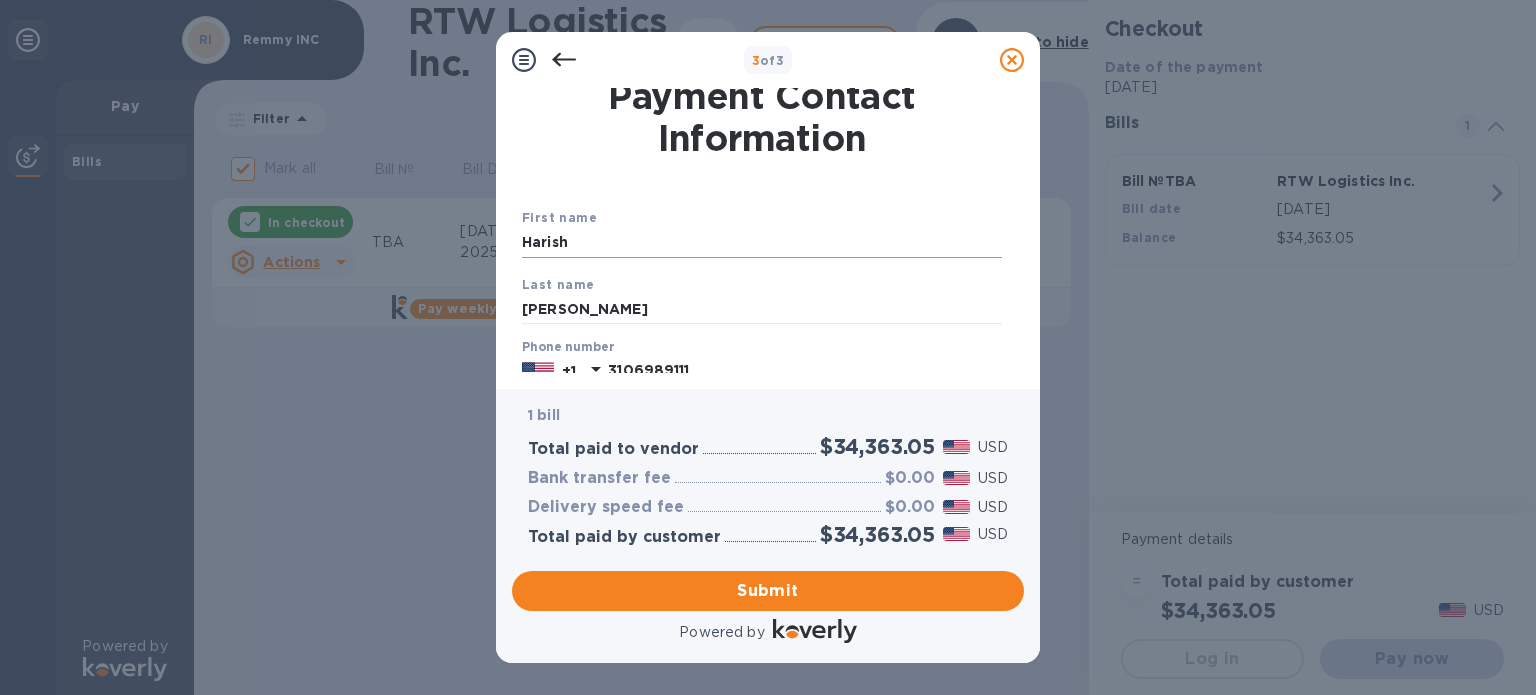 scroll, scrollTop: 0, scrollLeft: 0, axis: both 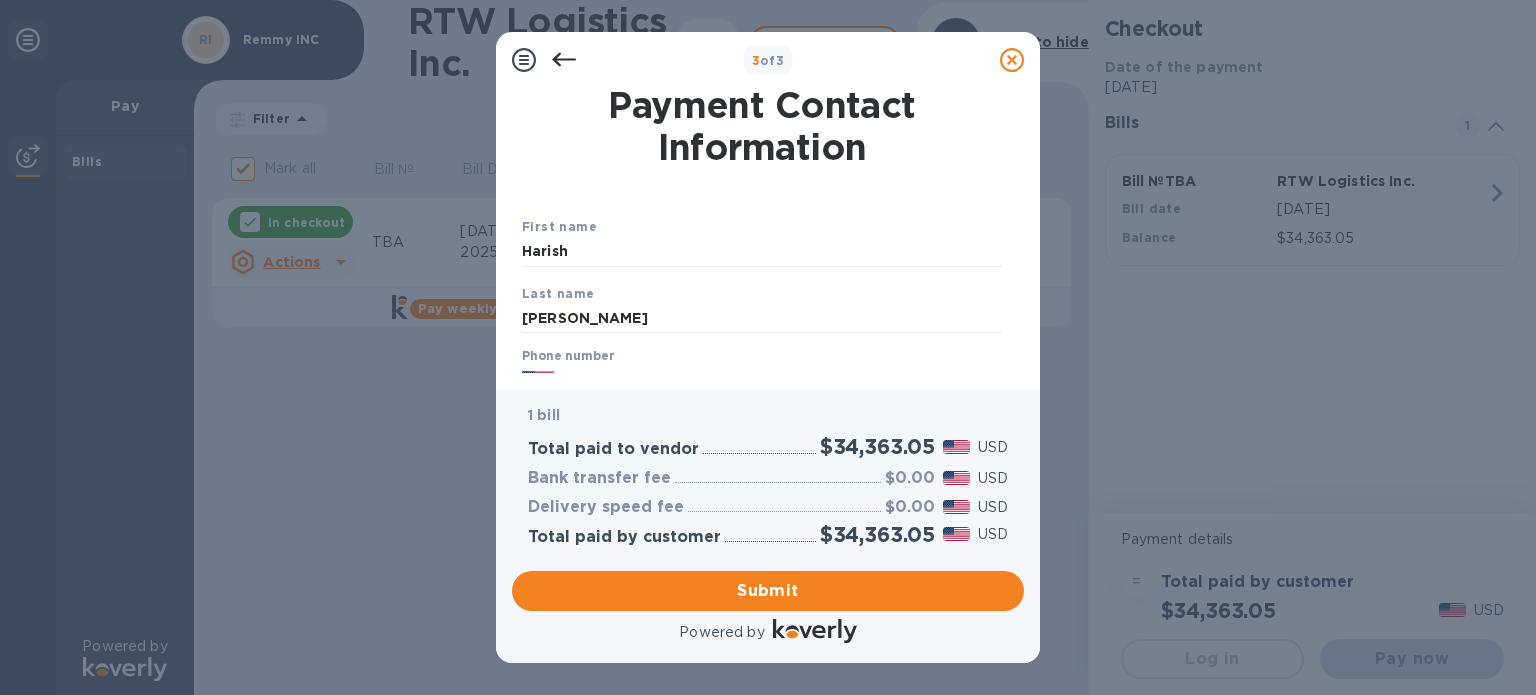 click 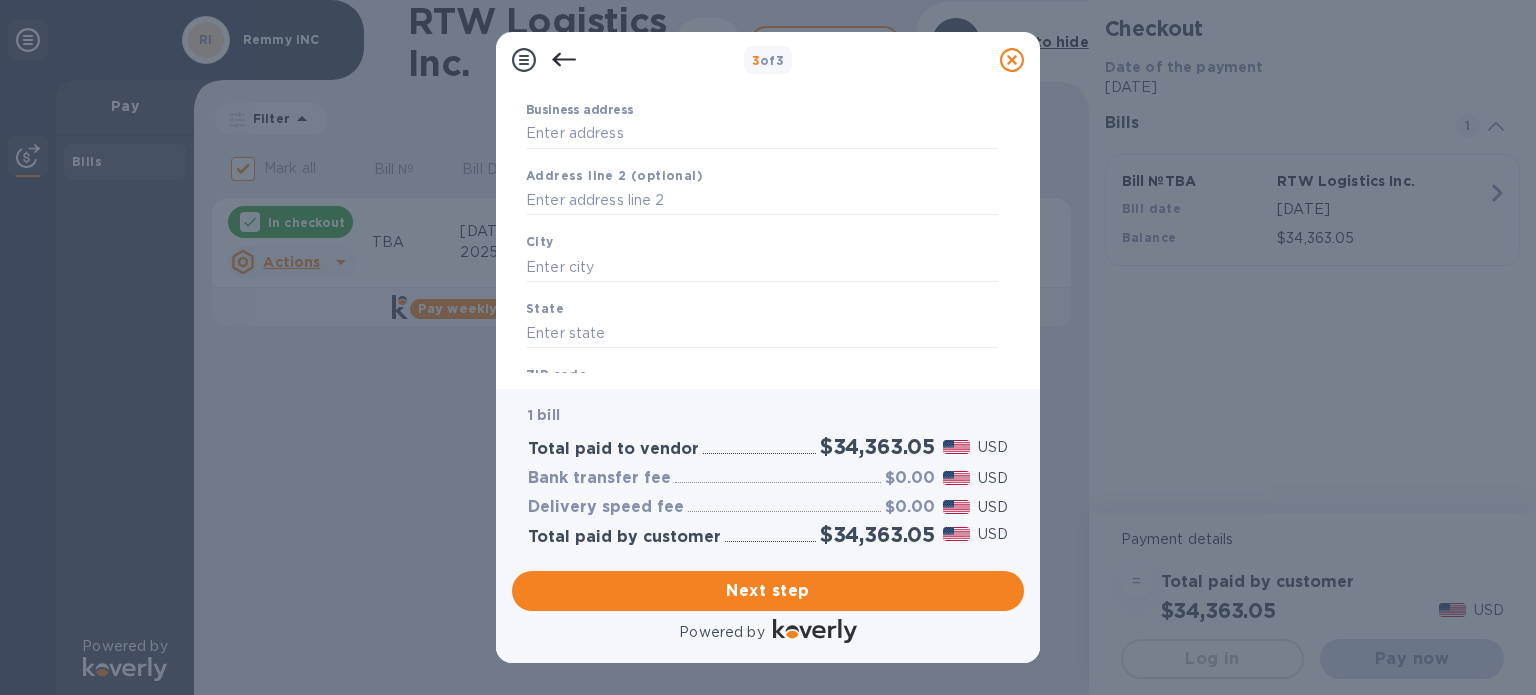 scroll, scrollTop: 85, scrollLeft: 0, axis: vertical 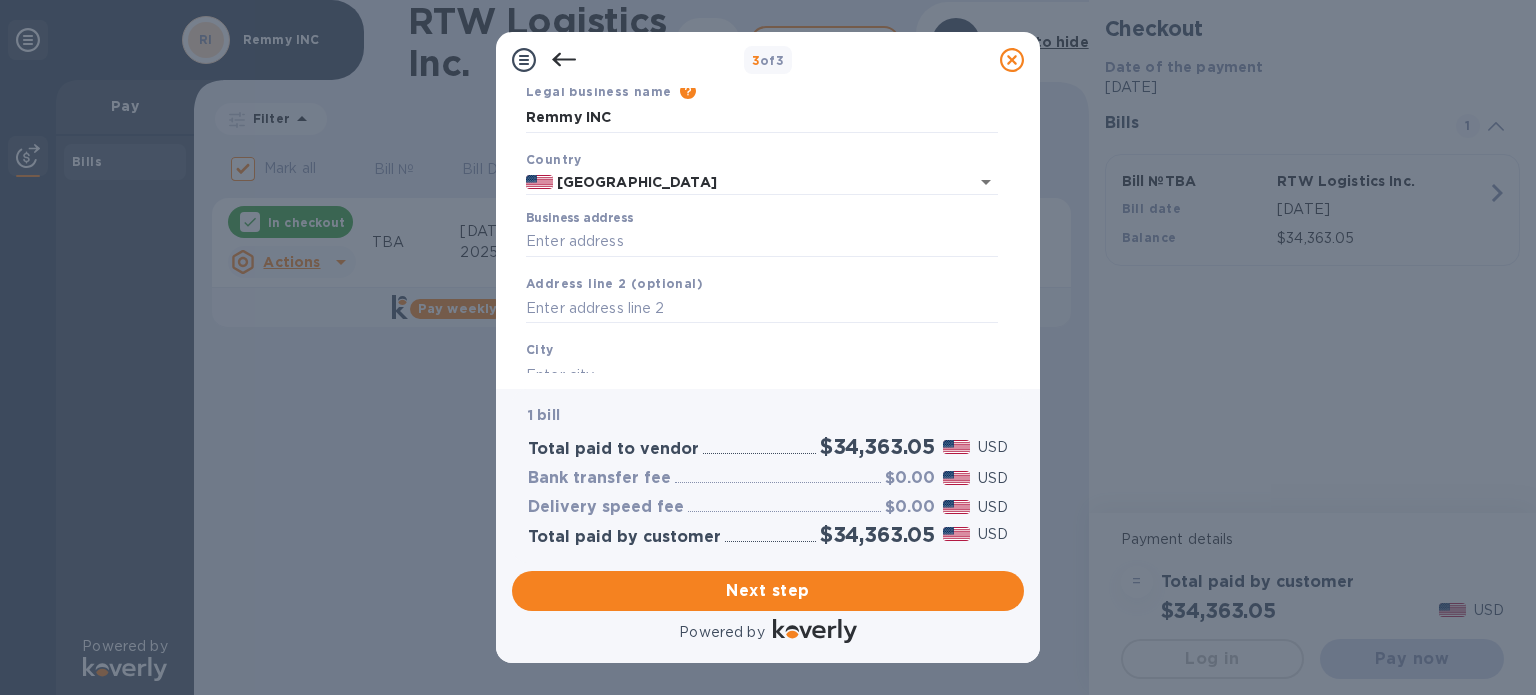 click 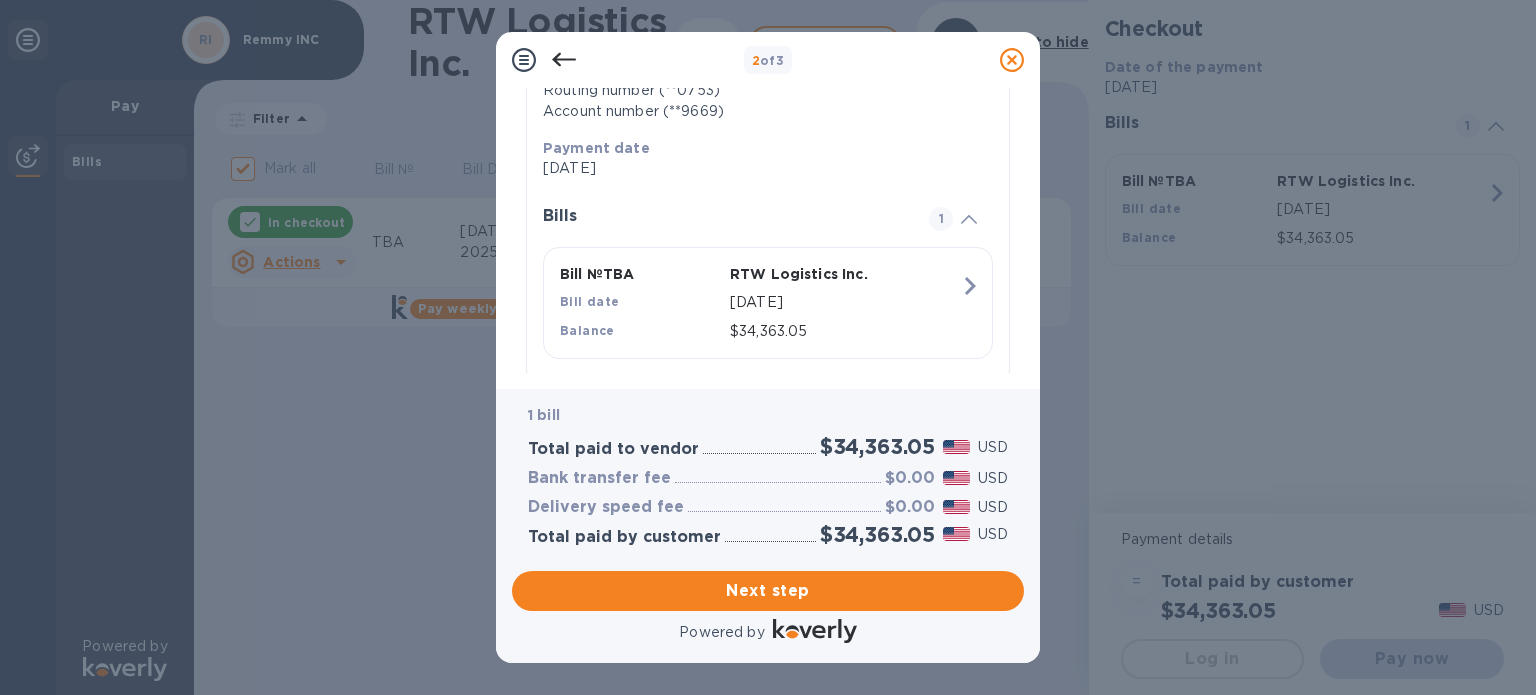 scroll, scrollTop: 399, scrollLeft: 0, axis: vertical 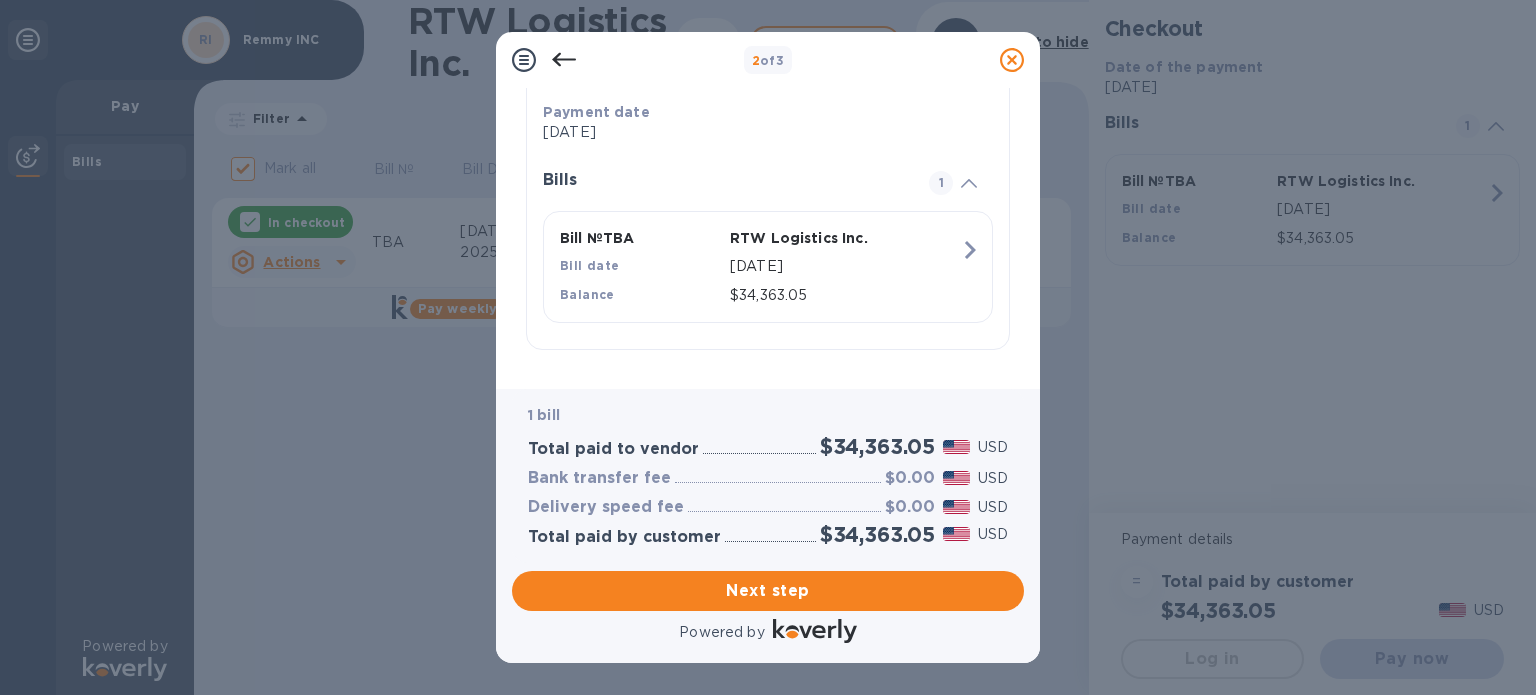 click 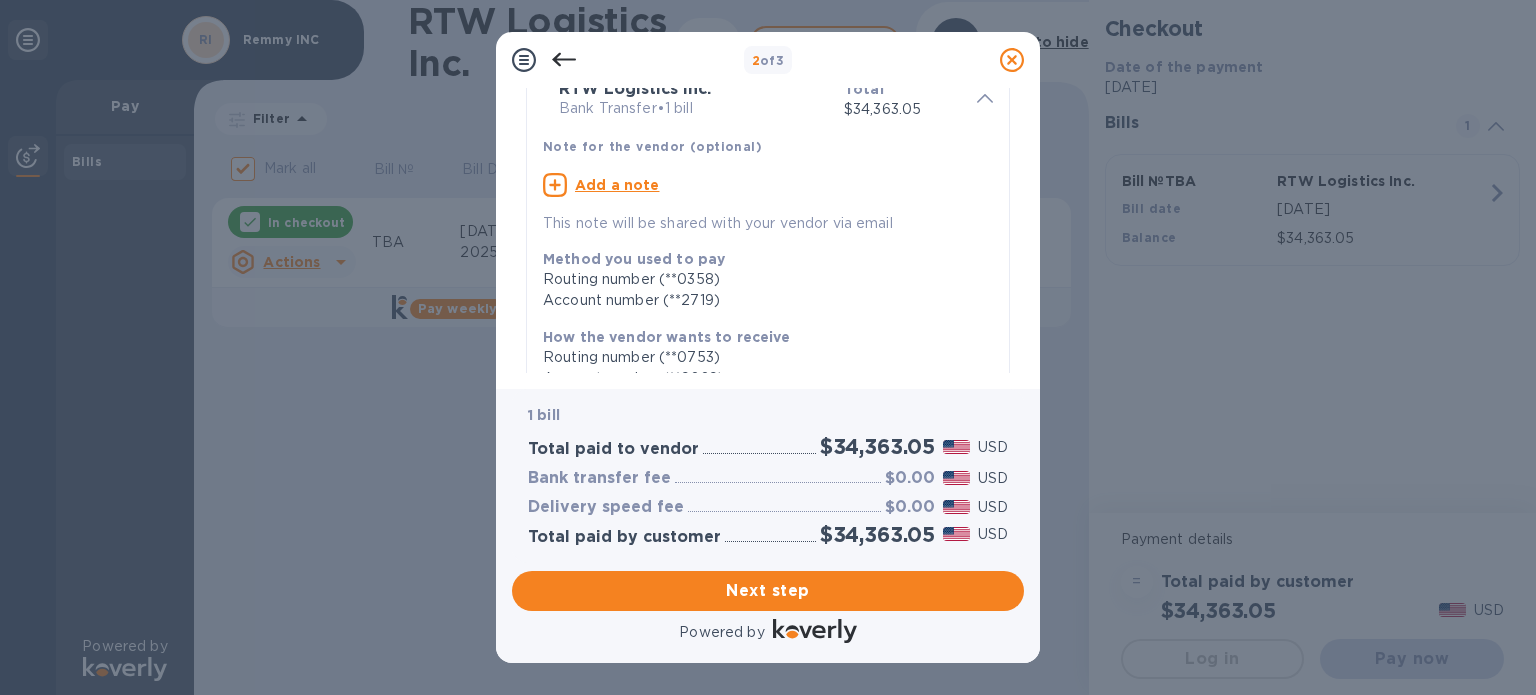 scroll, scrollTop: 0, scrollLeft: 0, axis: both 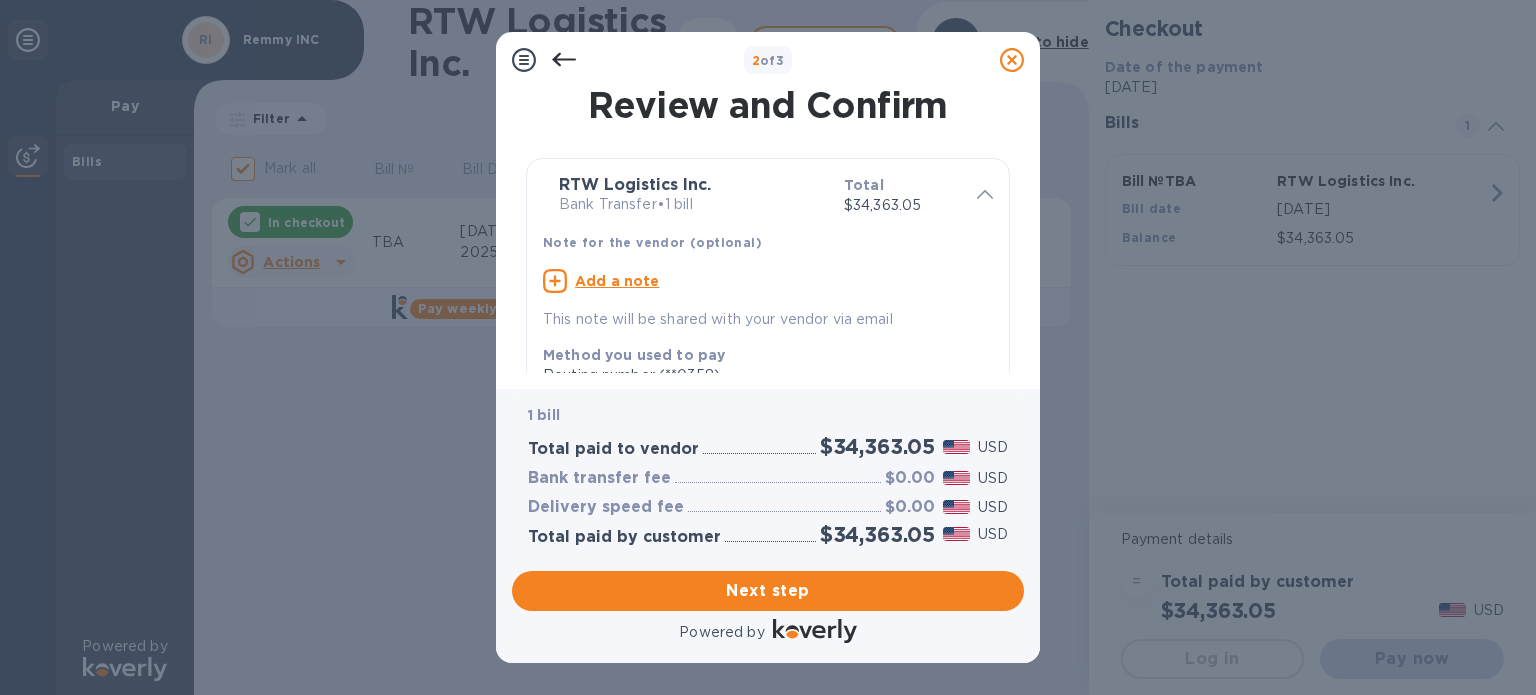 click on "Total $34,363.05" at bounding box center [902, 195] 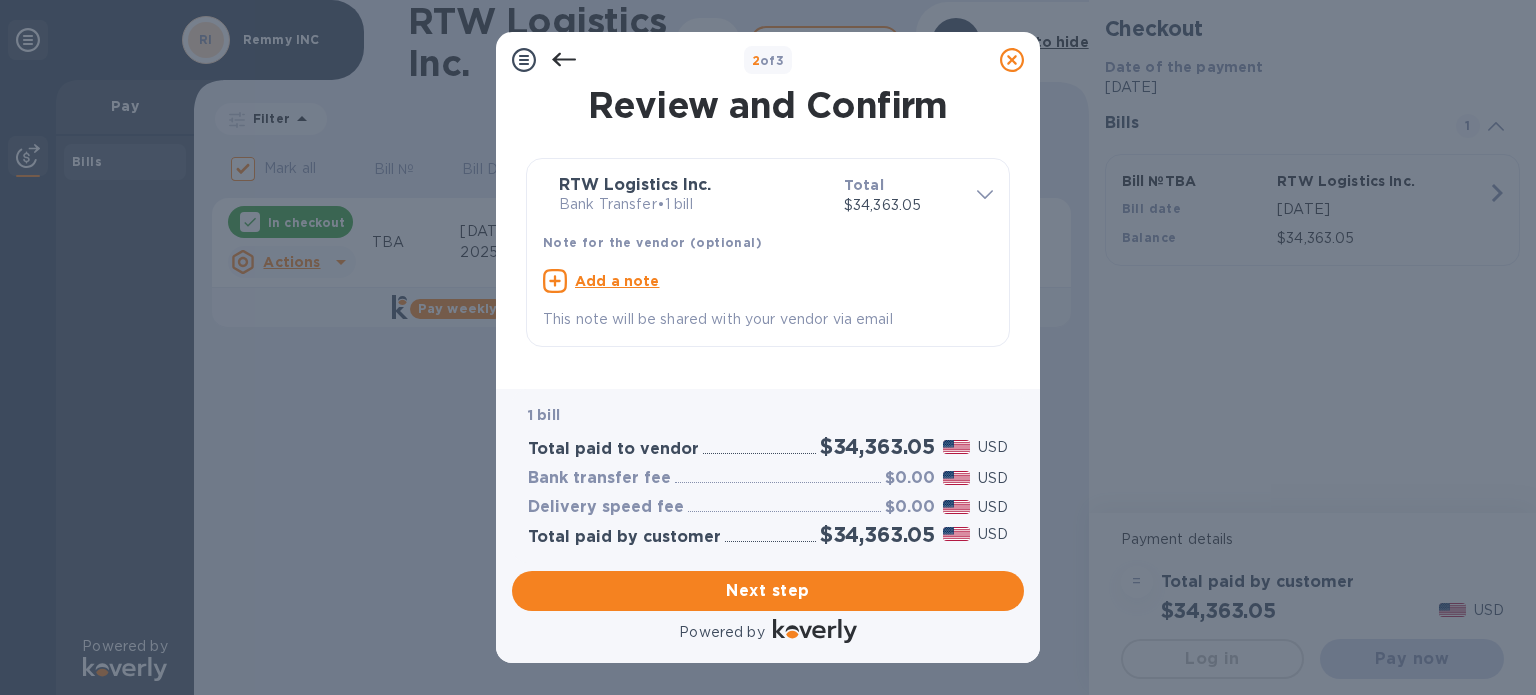 click 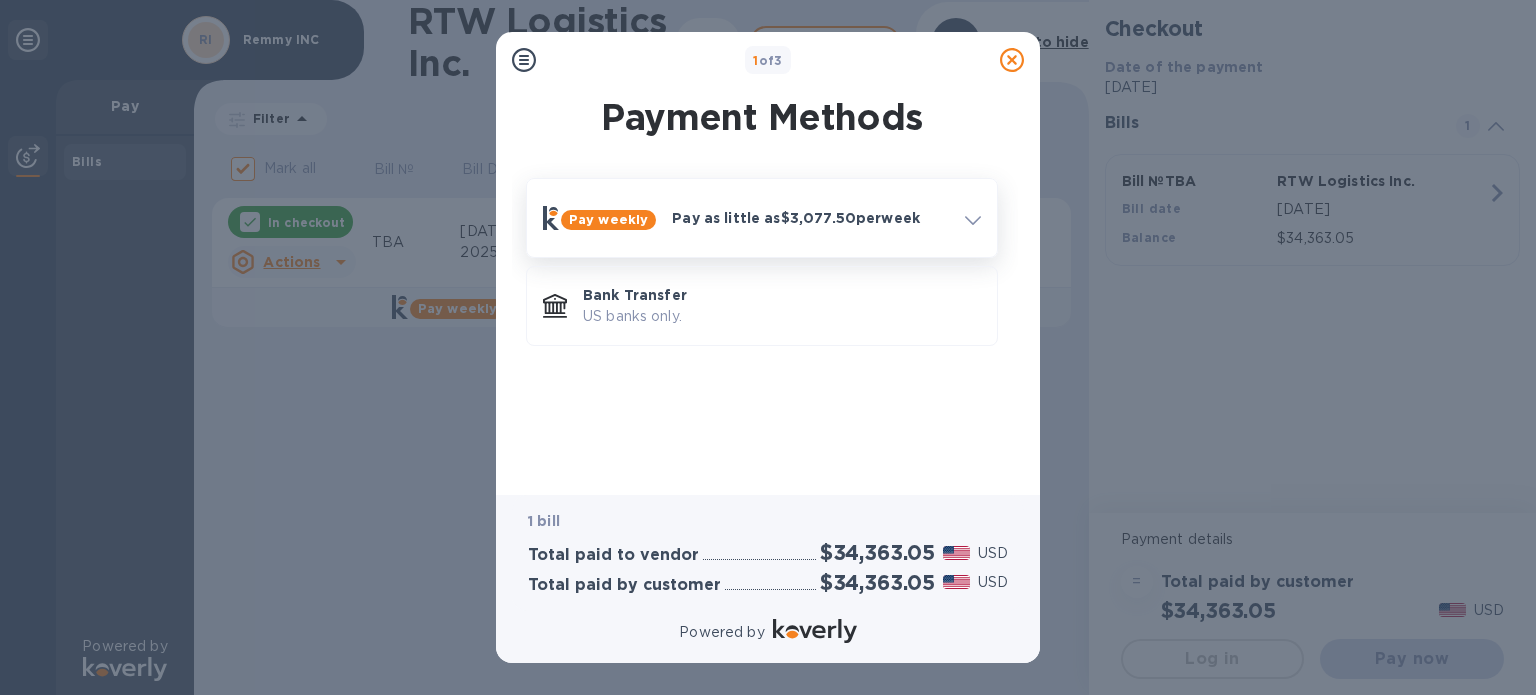 click on "Pay as little as  $3,077.50  per  week" at bounding box center (810, 218) 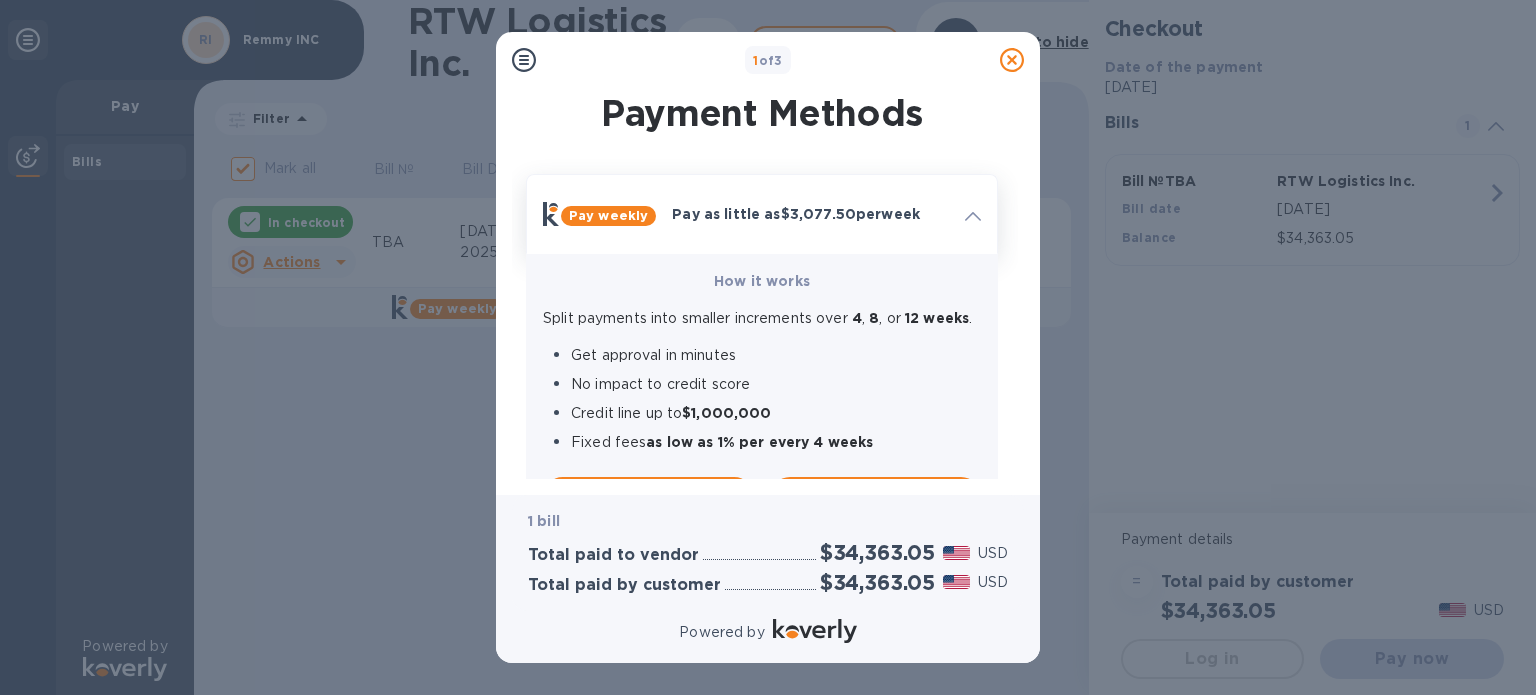 click on "Pay as little as  $3,077.50  per  week" at bounding box center [810, 214] 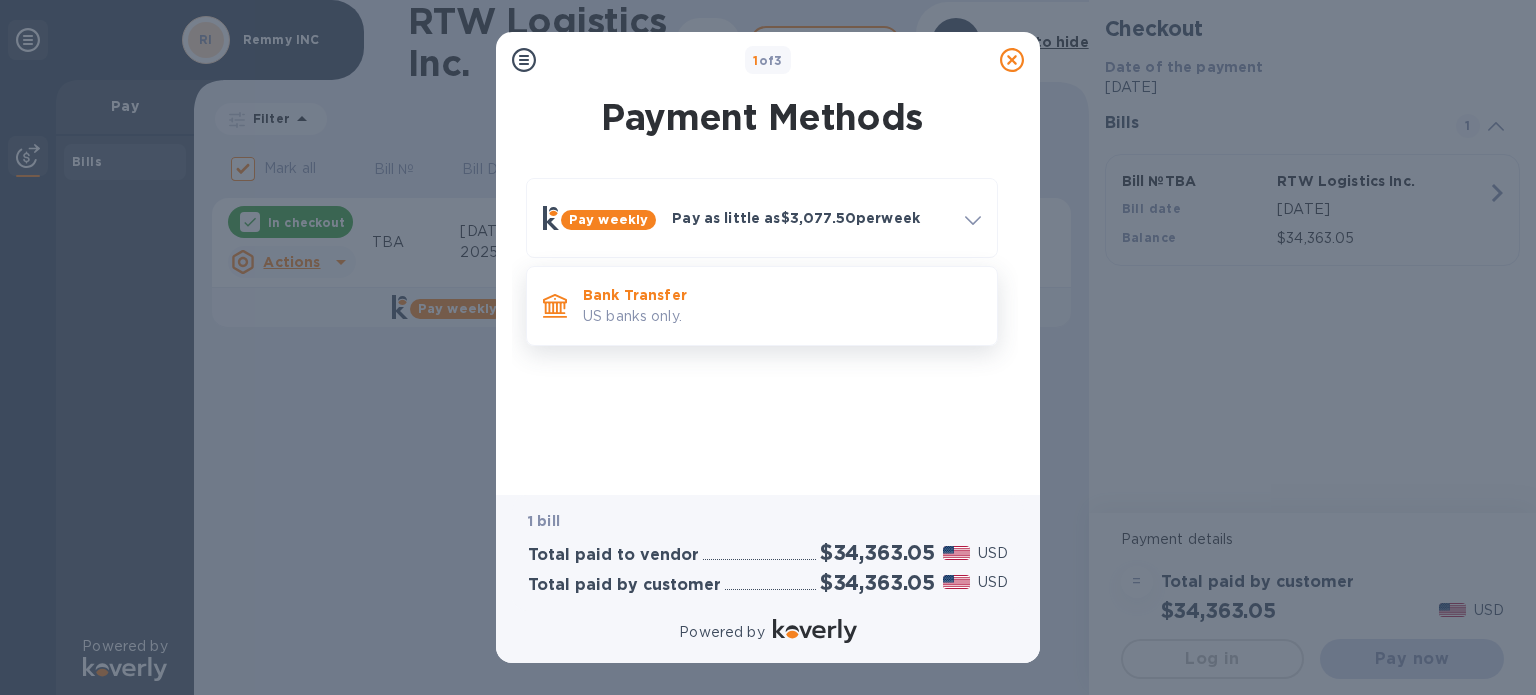 click on "US banks only." at bounding box center [782, 316] 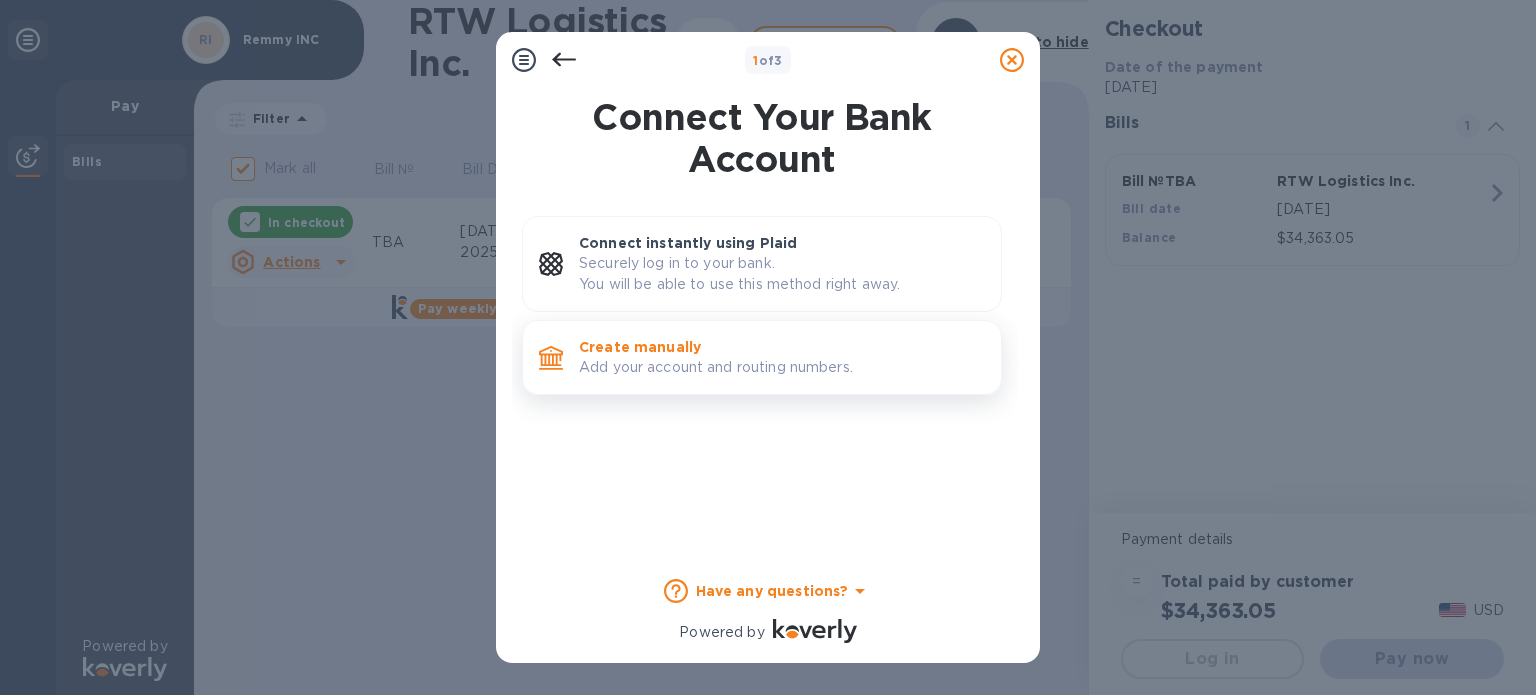click on "Add your account and routing numbers." at bounding box center [782, 367] 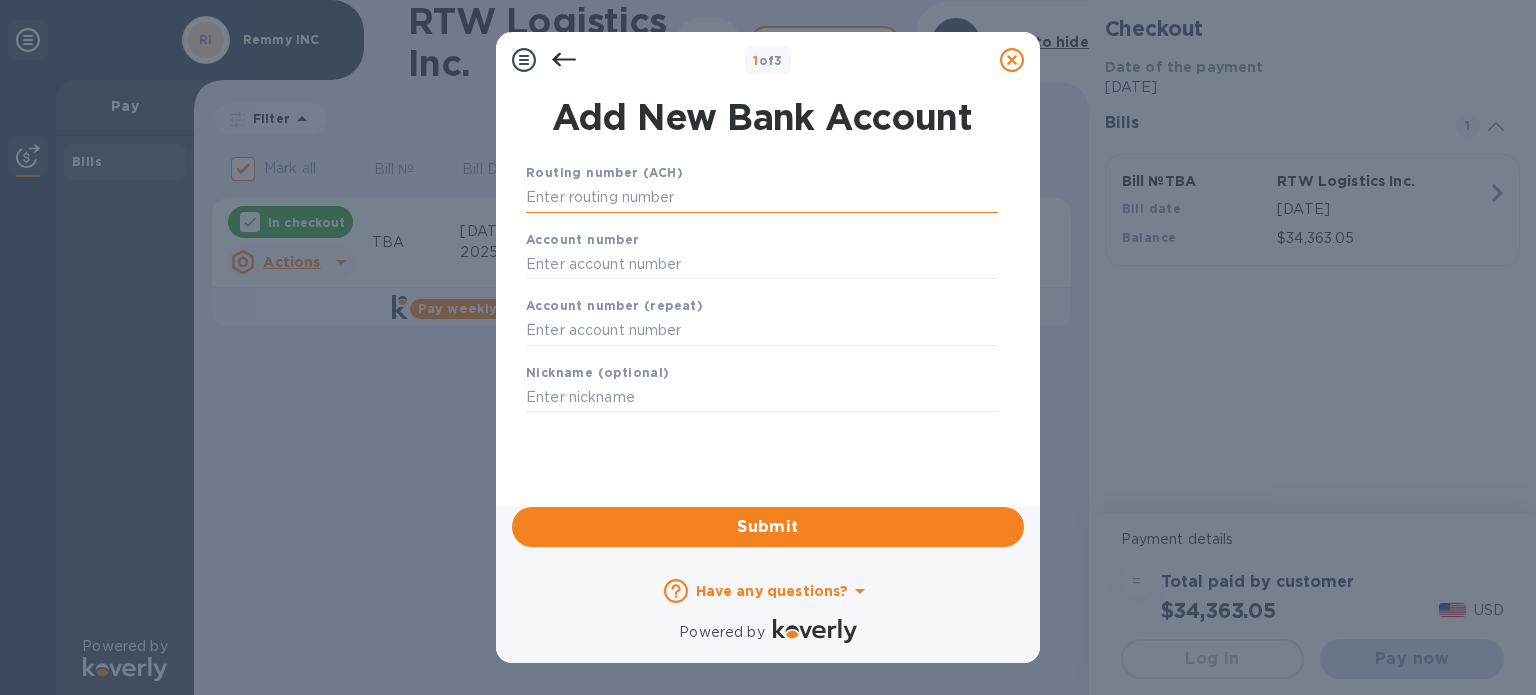 click at bounding box center (762, 198) 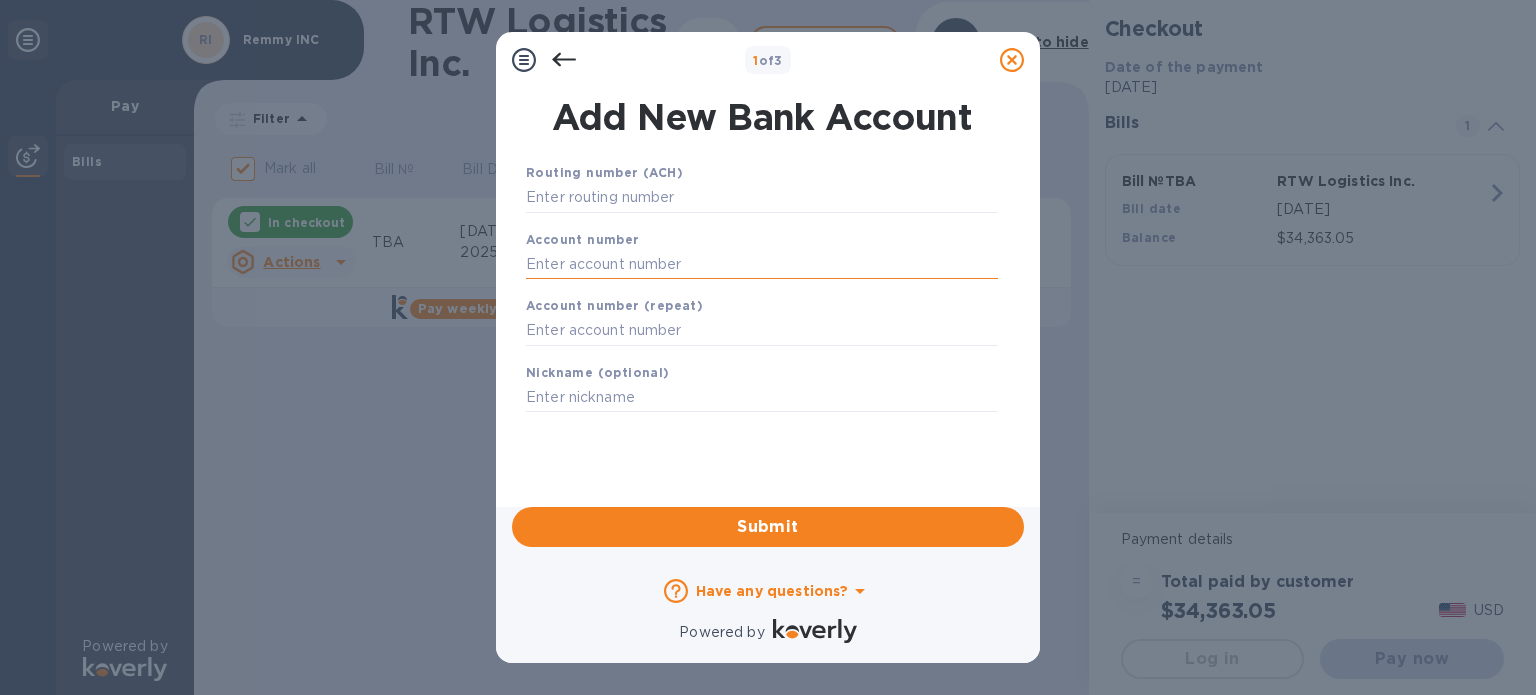 click at bounding box center [762, 264] 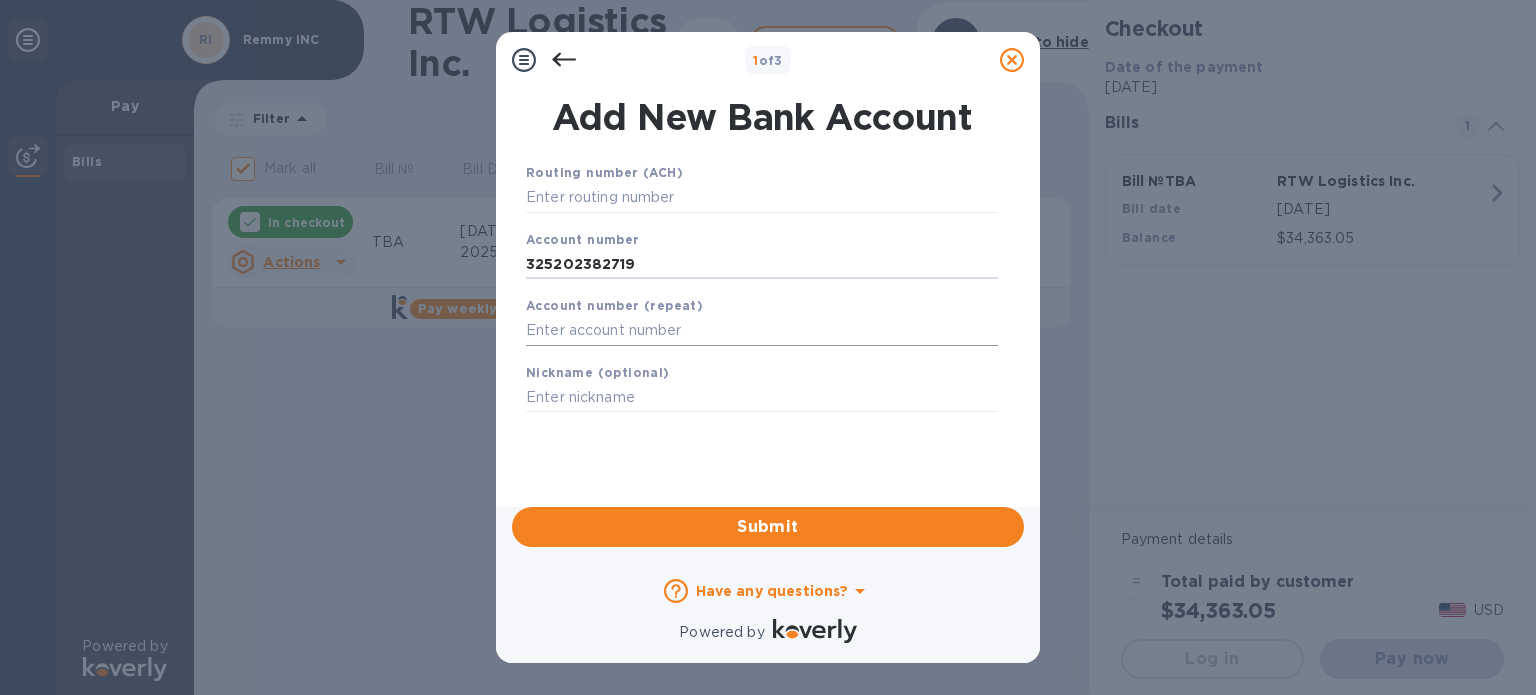 type on "325202382719" 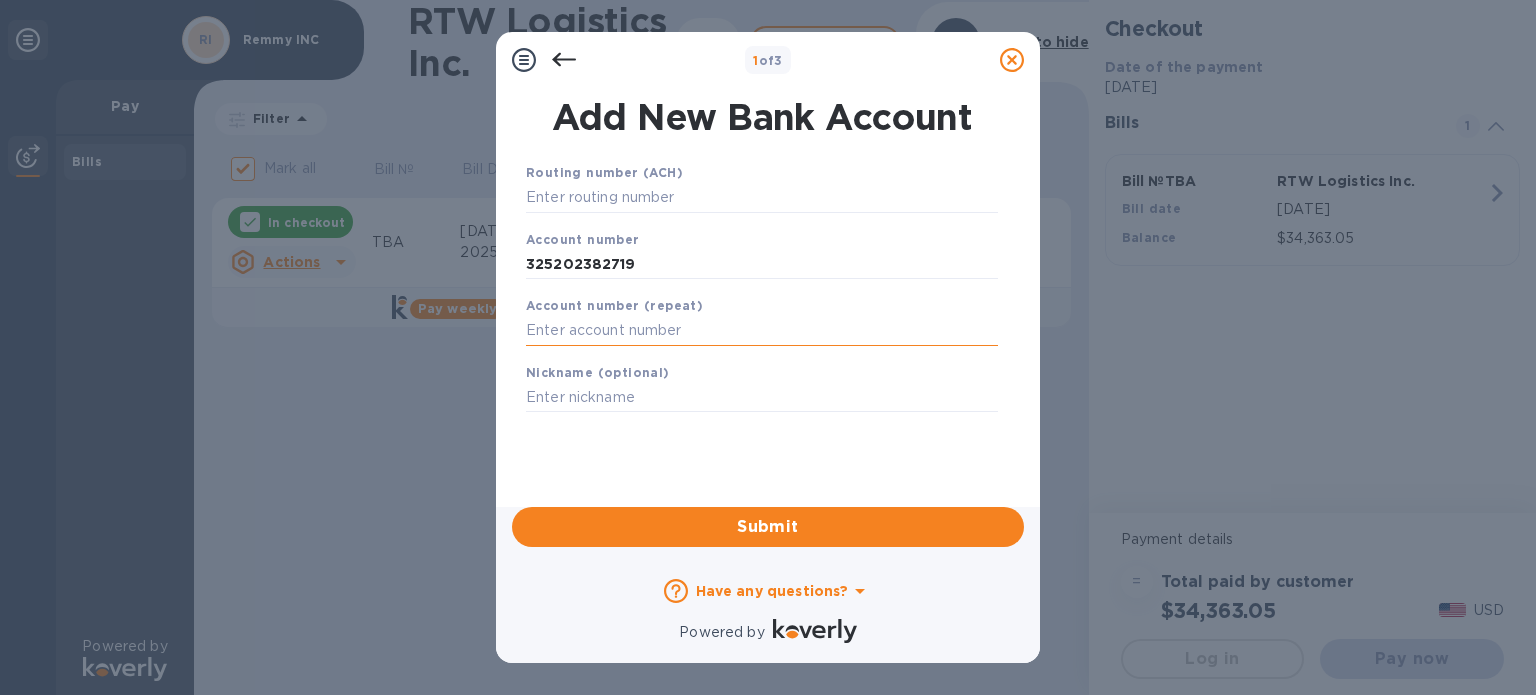 paste on "325202382719" 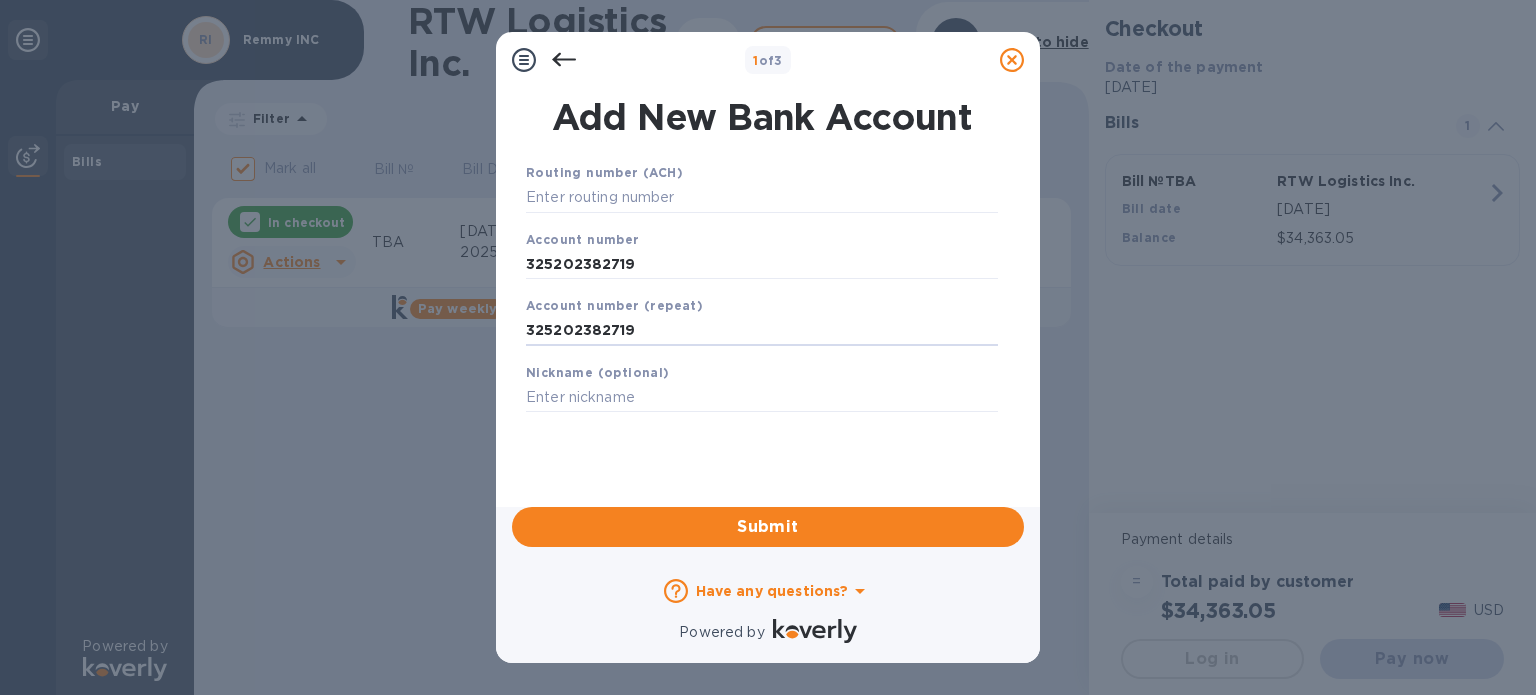 type on "325202382719" 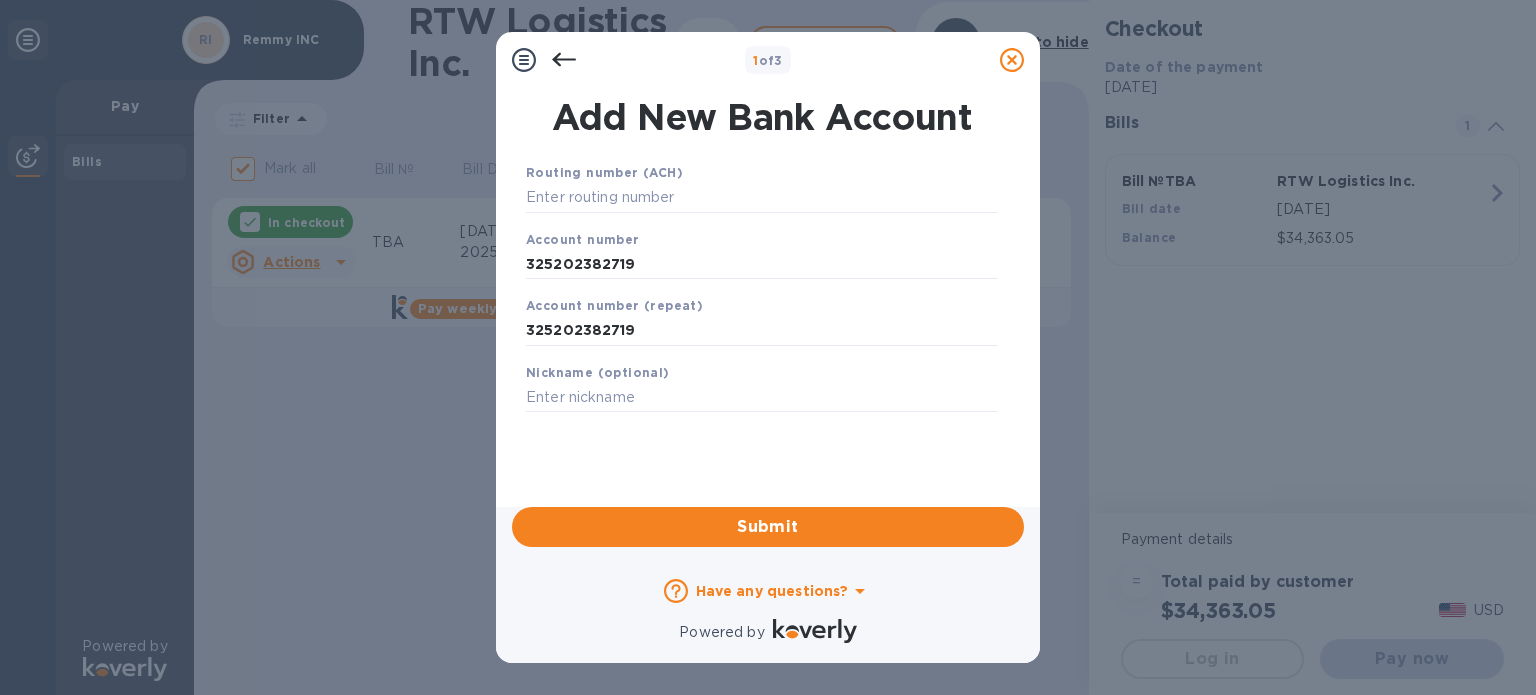 click on "Routing number (ACH)" at bounding box center [604, 172] 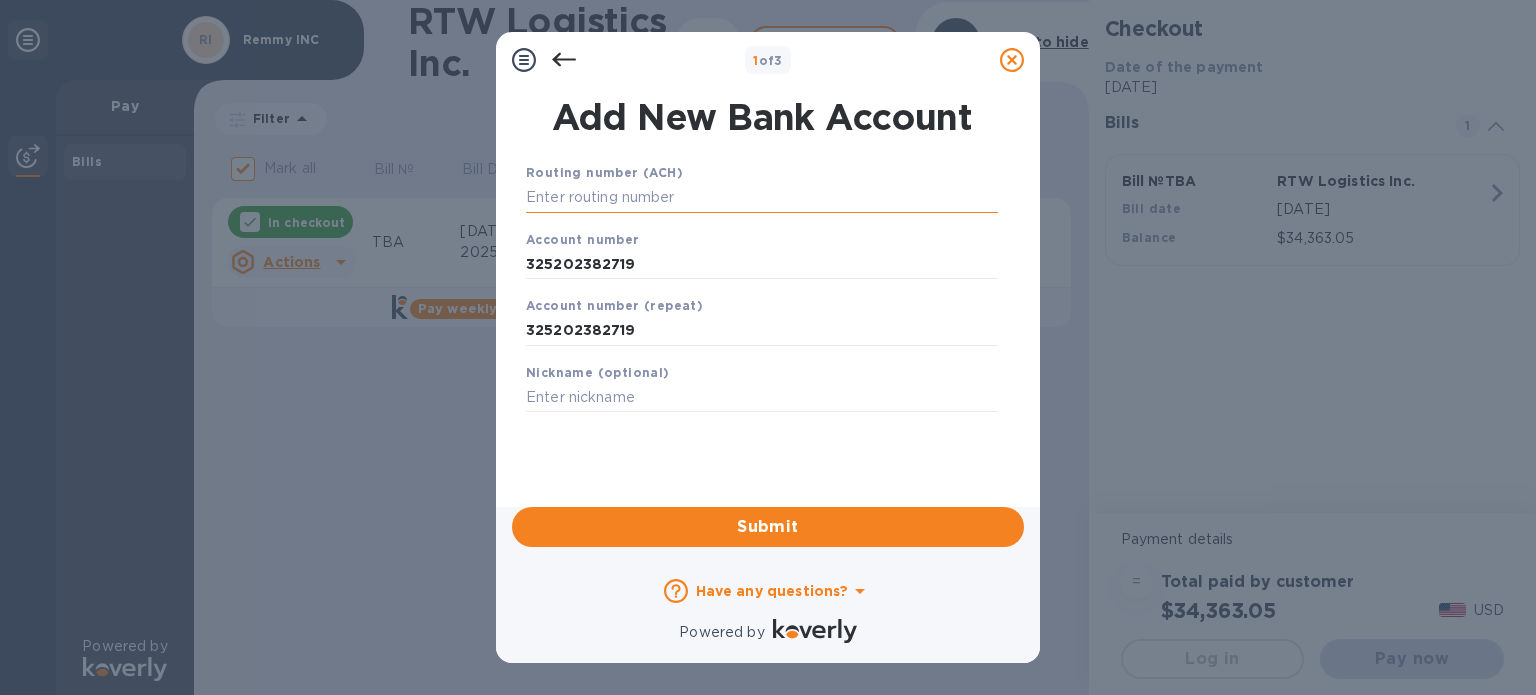 click at bounding box center (762, 198) 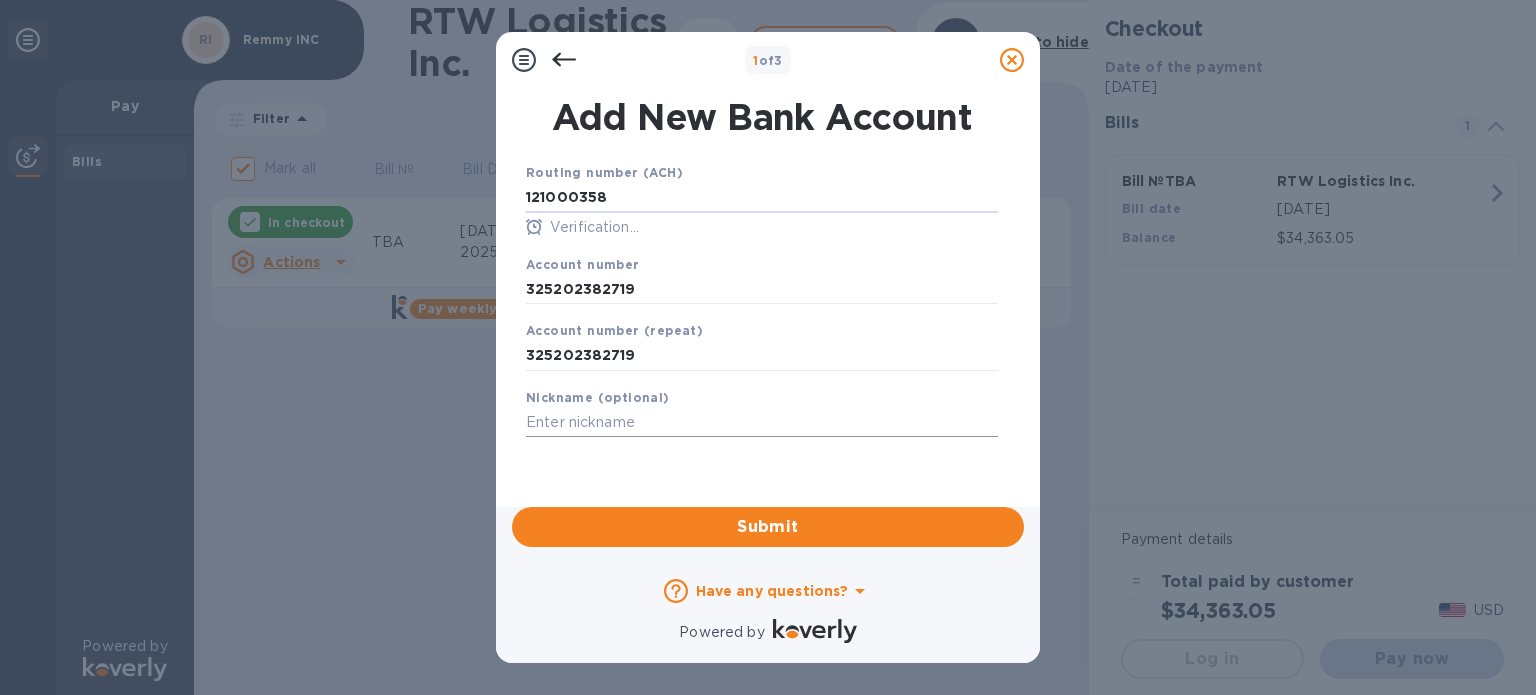 type on "121000358" 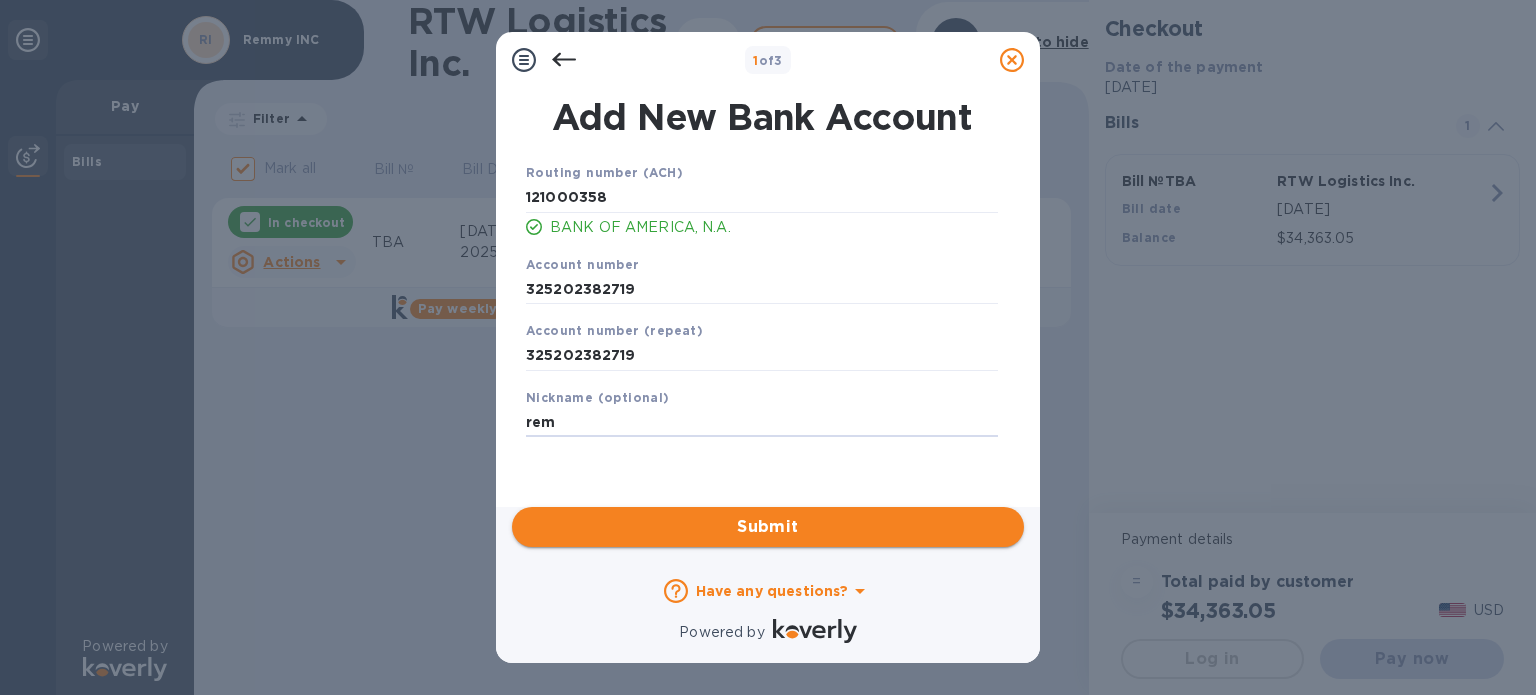 type on "rem" 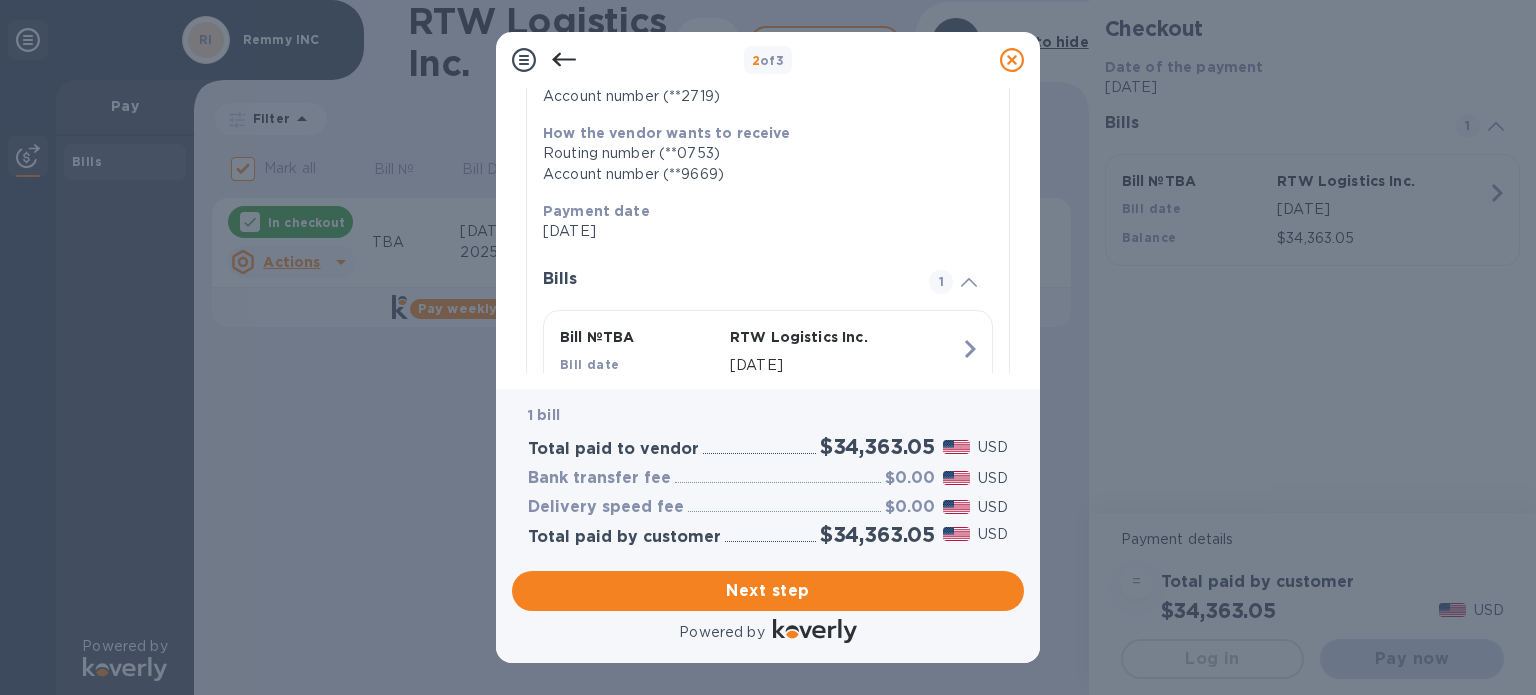 scroll, scrollTop: 399, scrollLeft: 0, axis: vertical 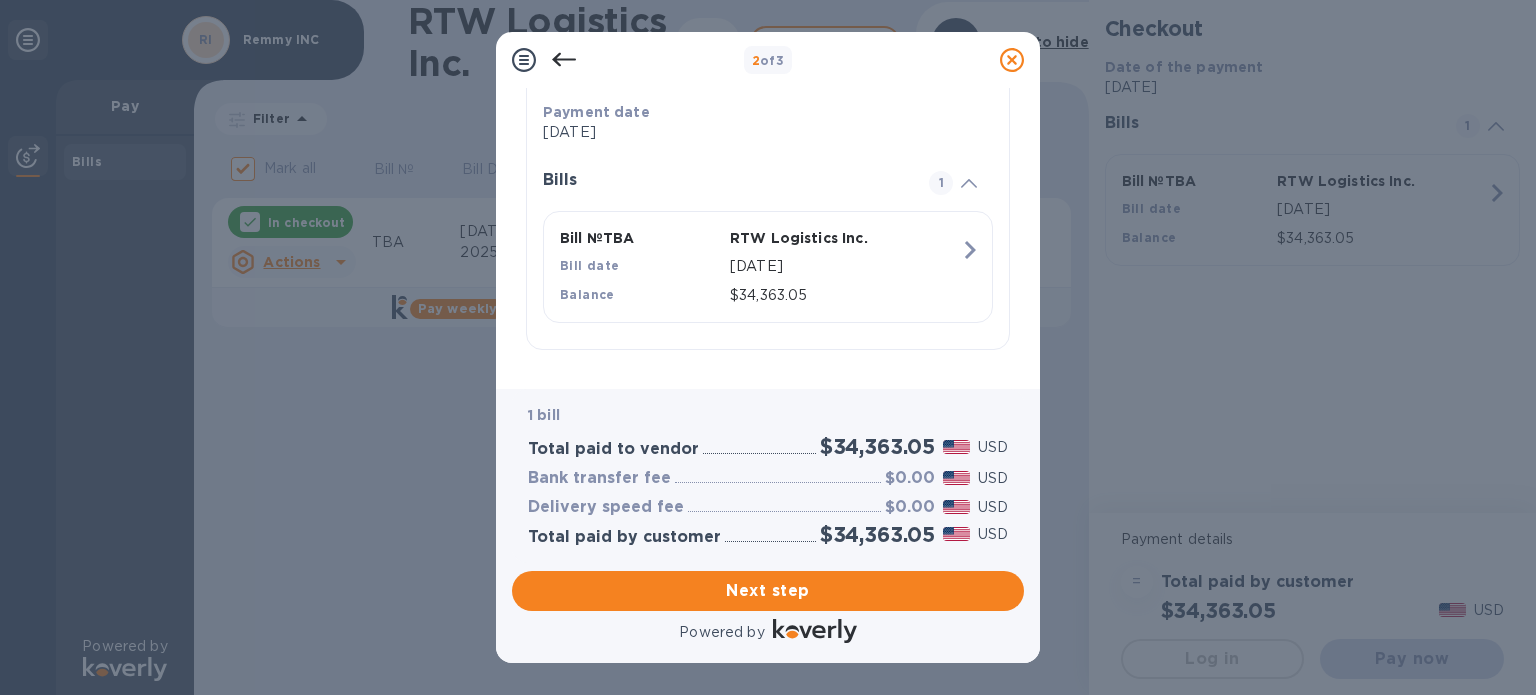 click 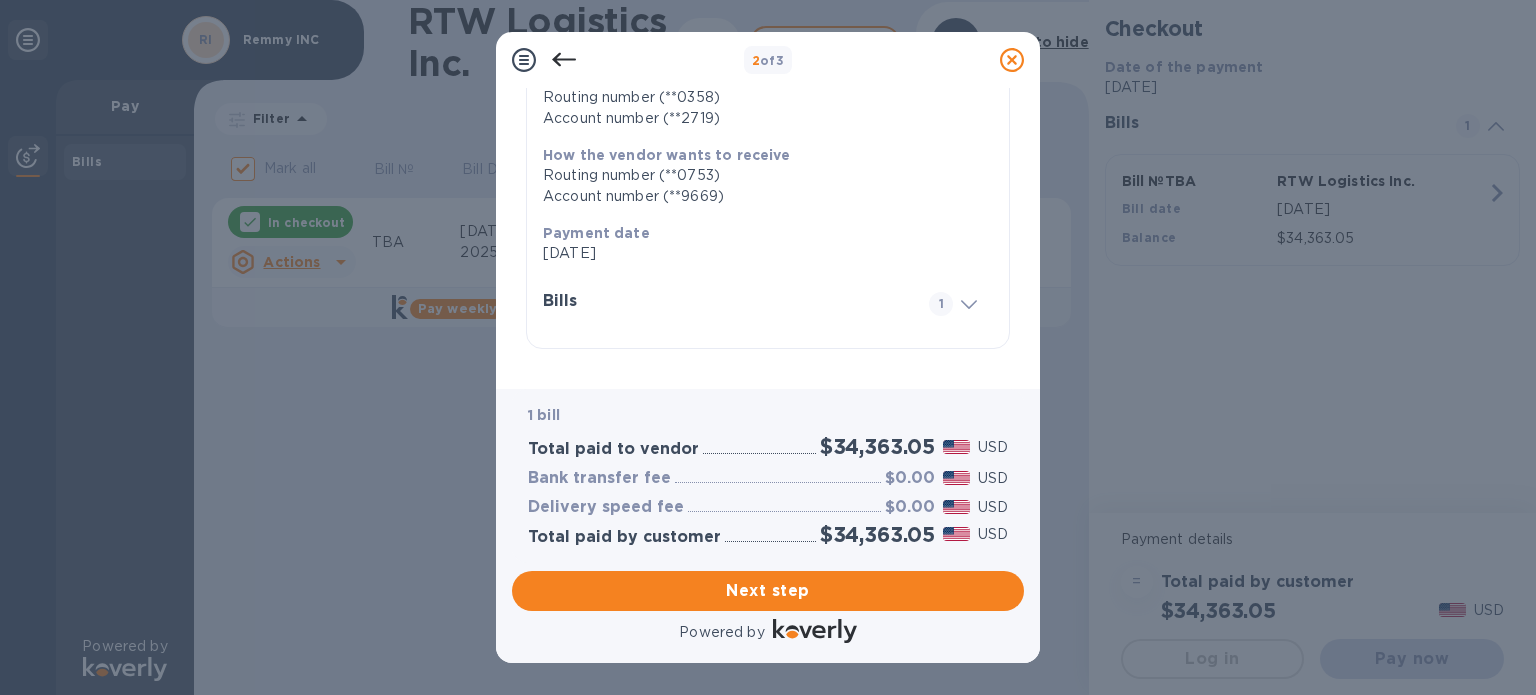 scroll, scrollTop: 277, scrollLeft: 0, axis: vertical 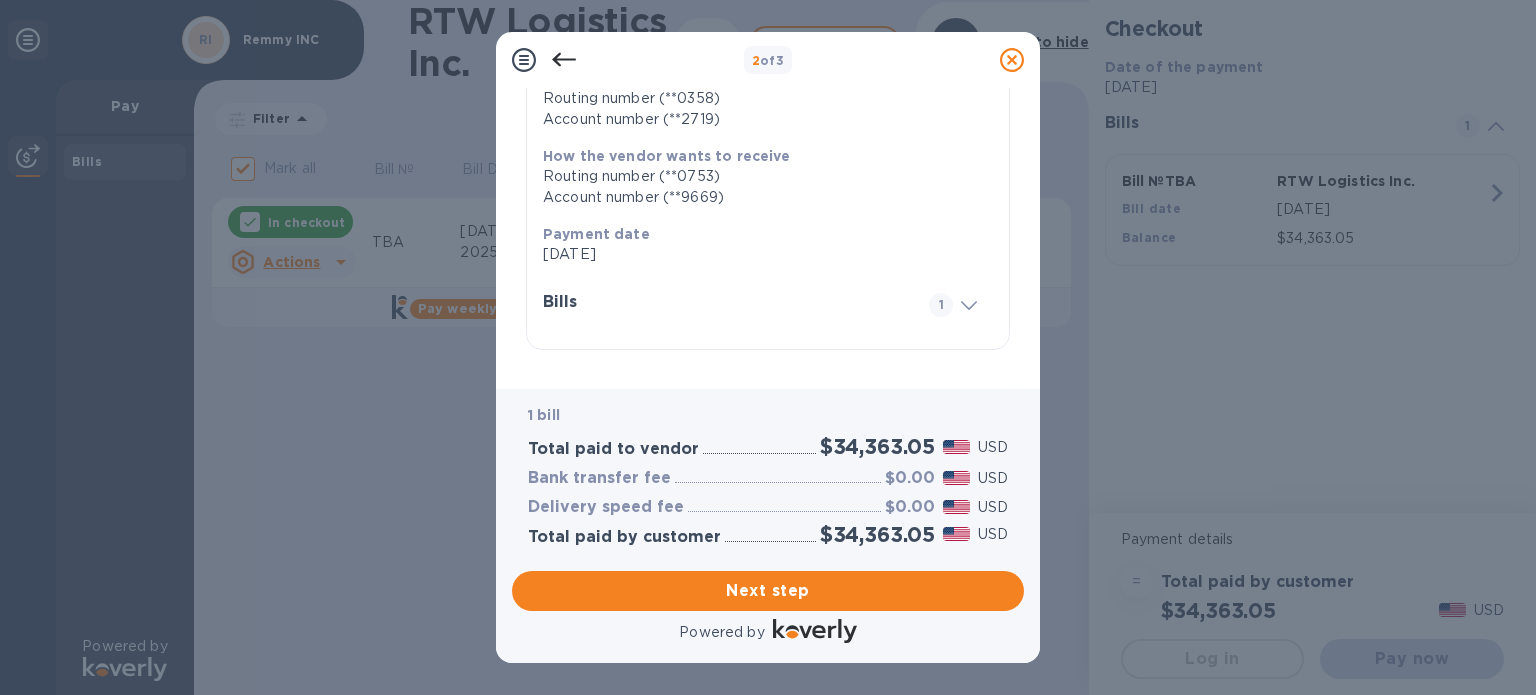 click at bounding box center (969, 303) 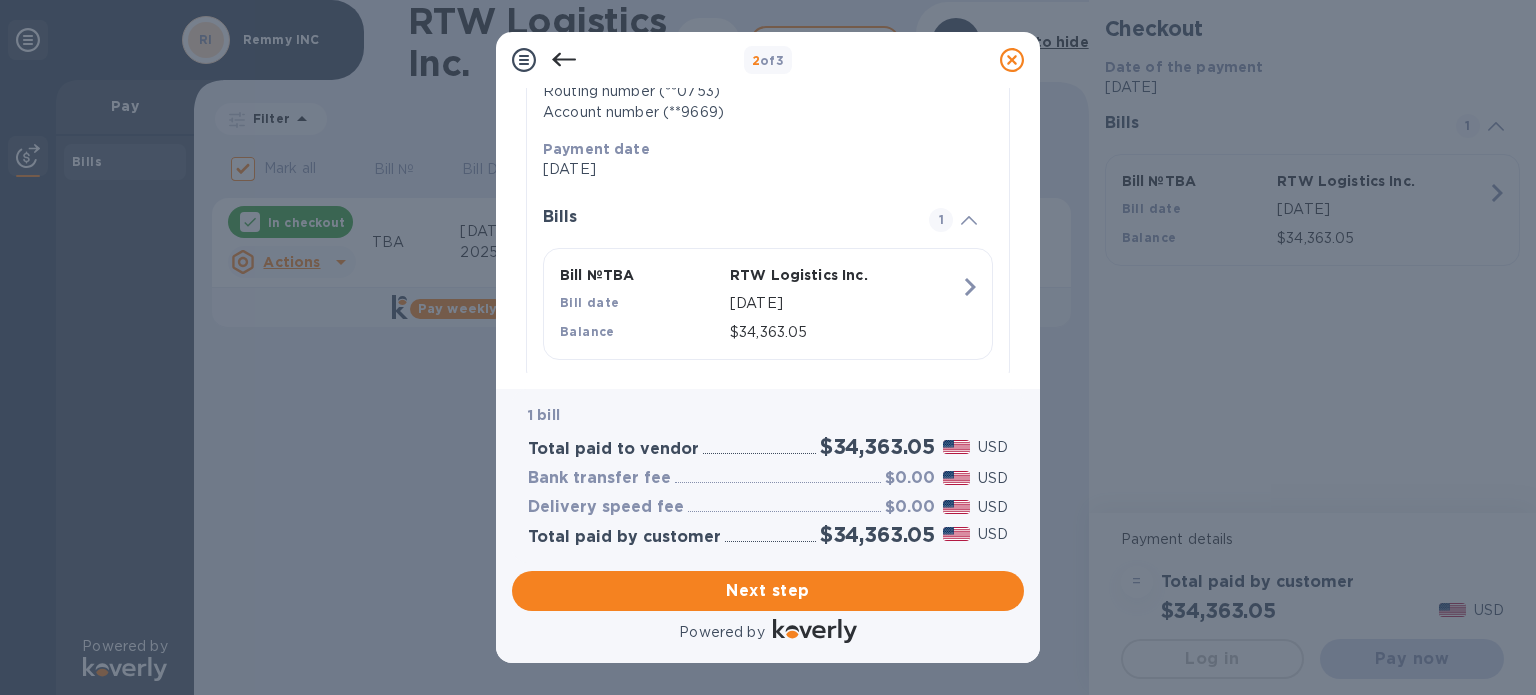 scroll, scrollTop: 399, scrollLeft: 0, axis: vertical 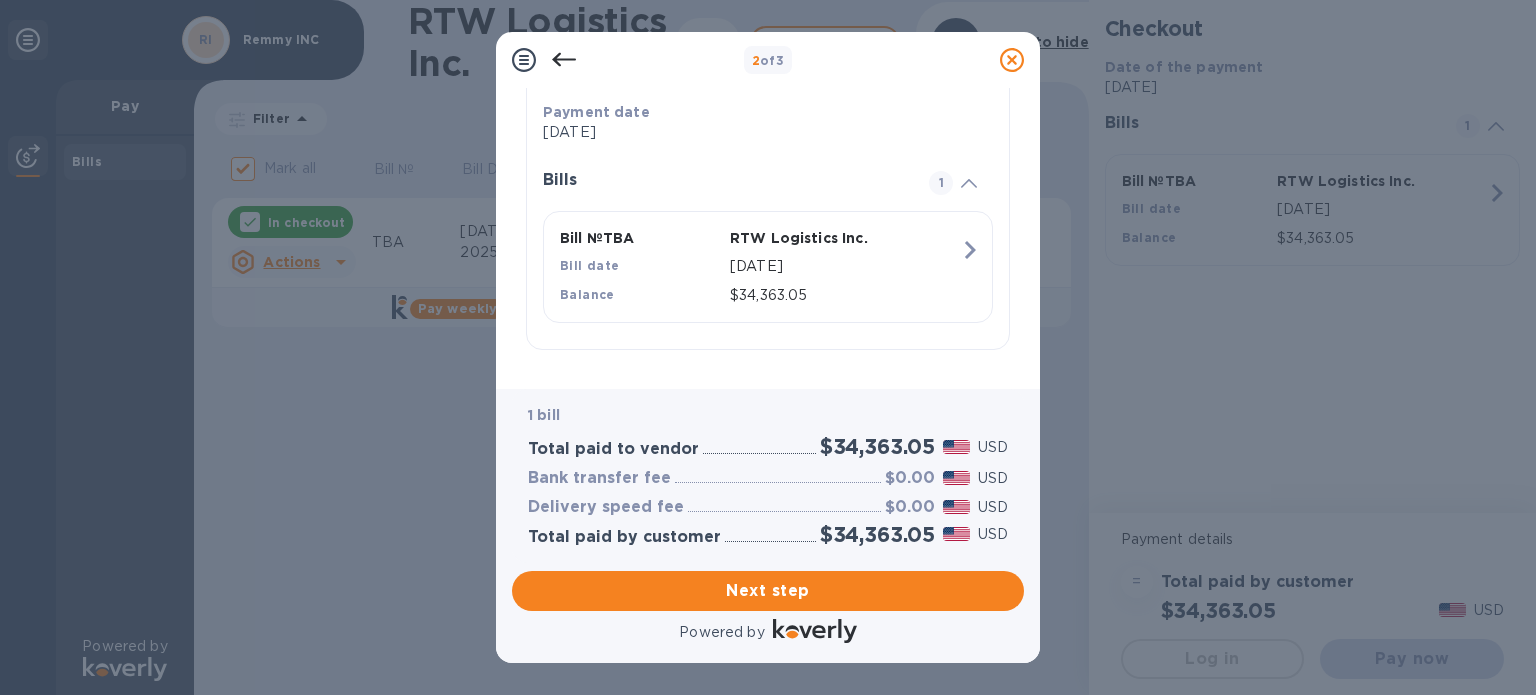 click on "[DATE]" at bounding box center [845, 266] 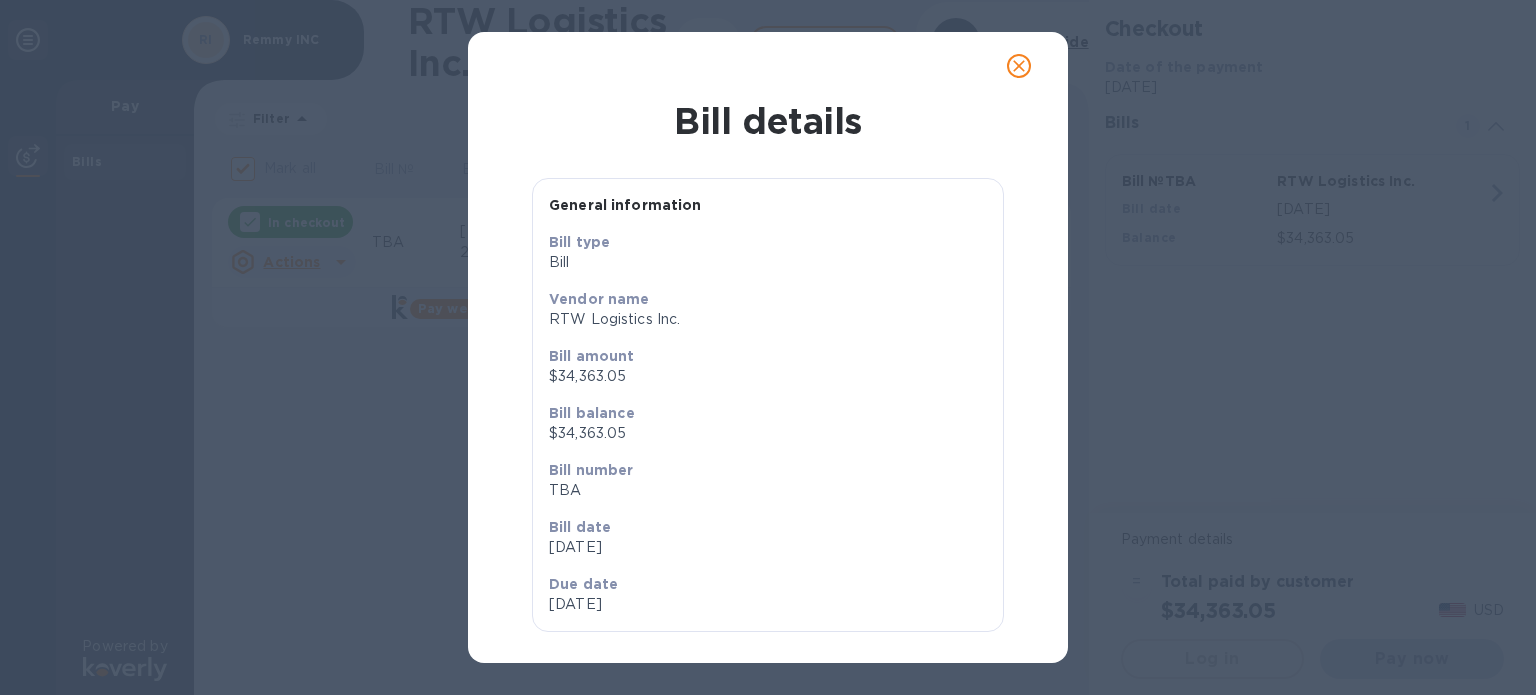 scroll, scrollTop: 16, scrollLeft: 0, axis: vertical 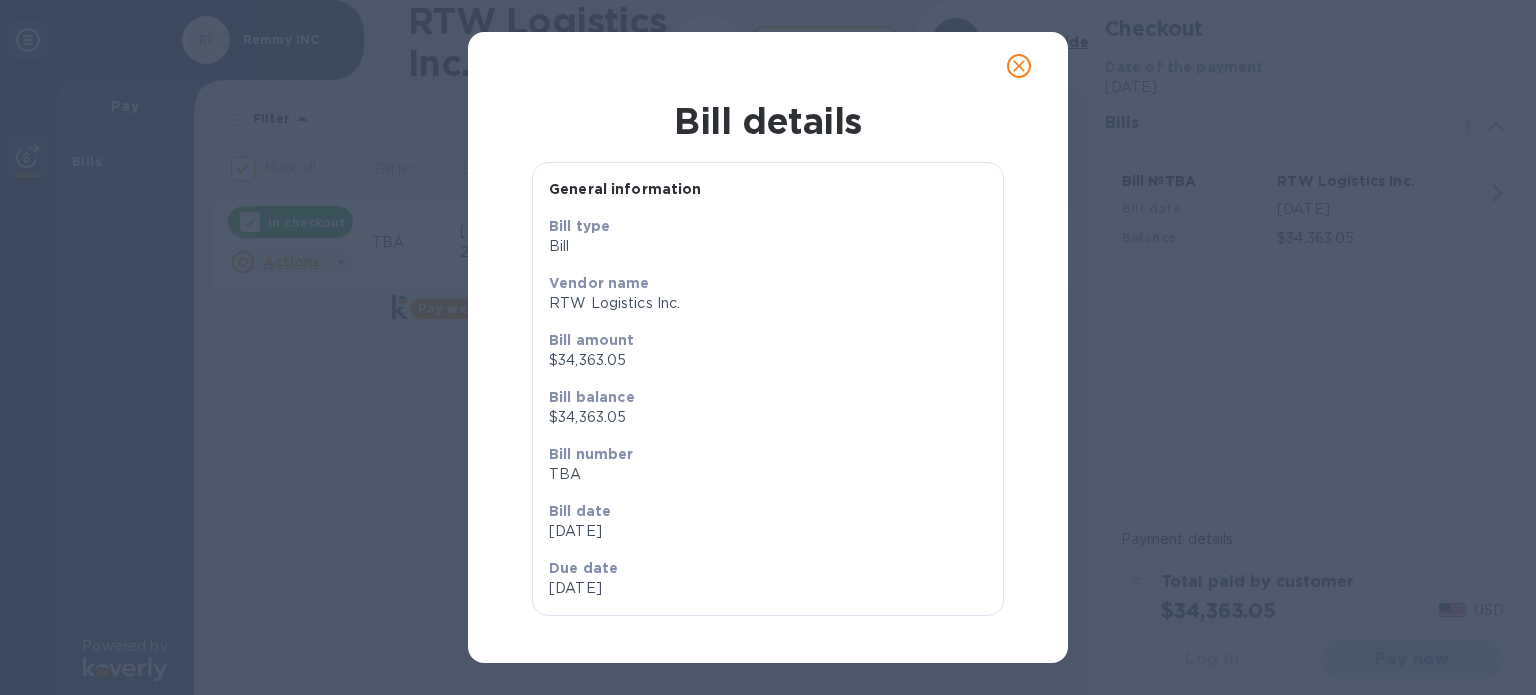 click 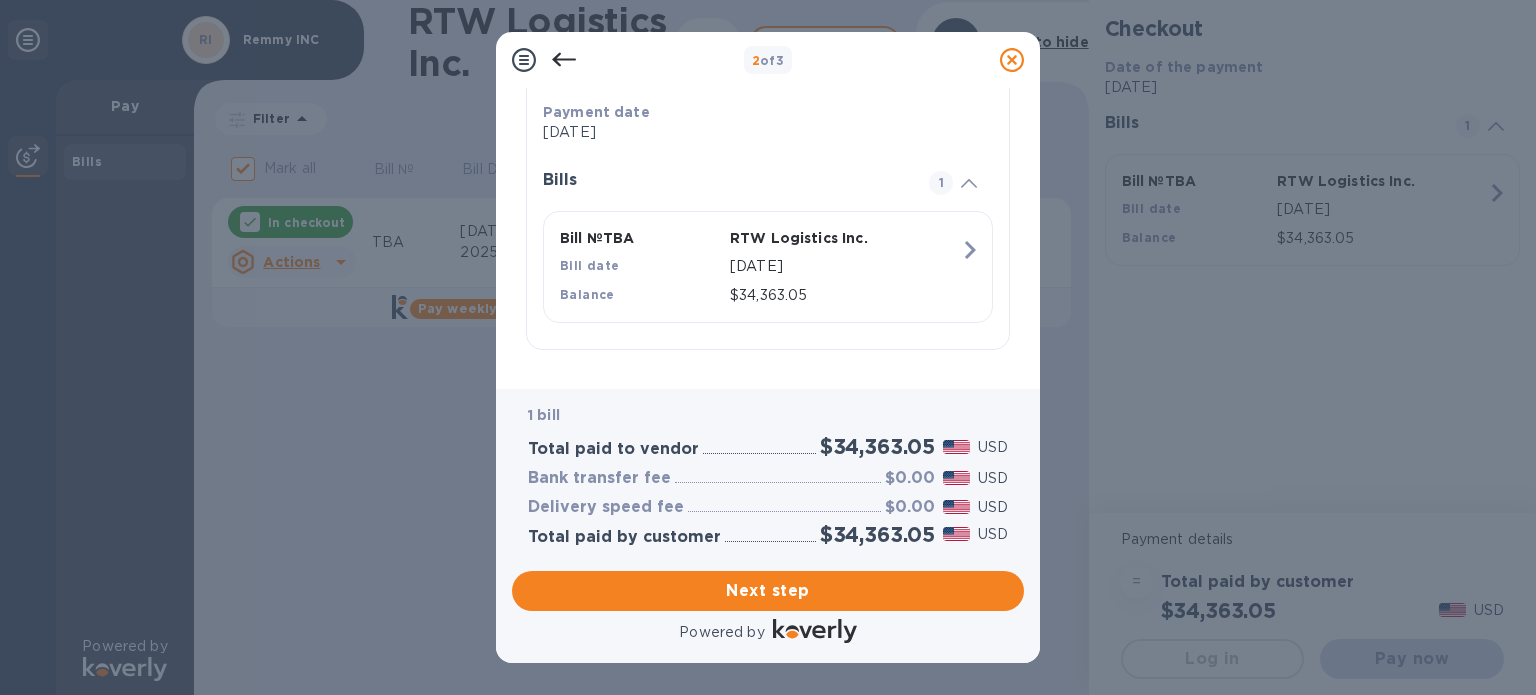scroll, scrollTop: 0, scrollLeft: 0, axis: both 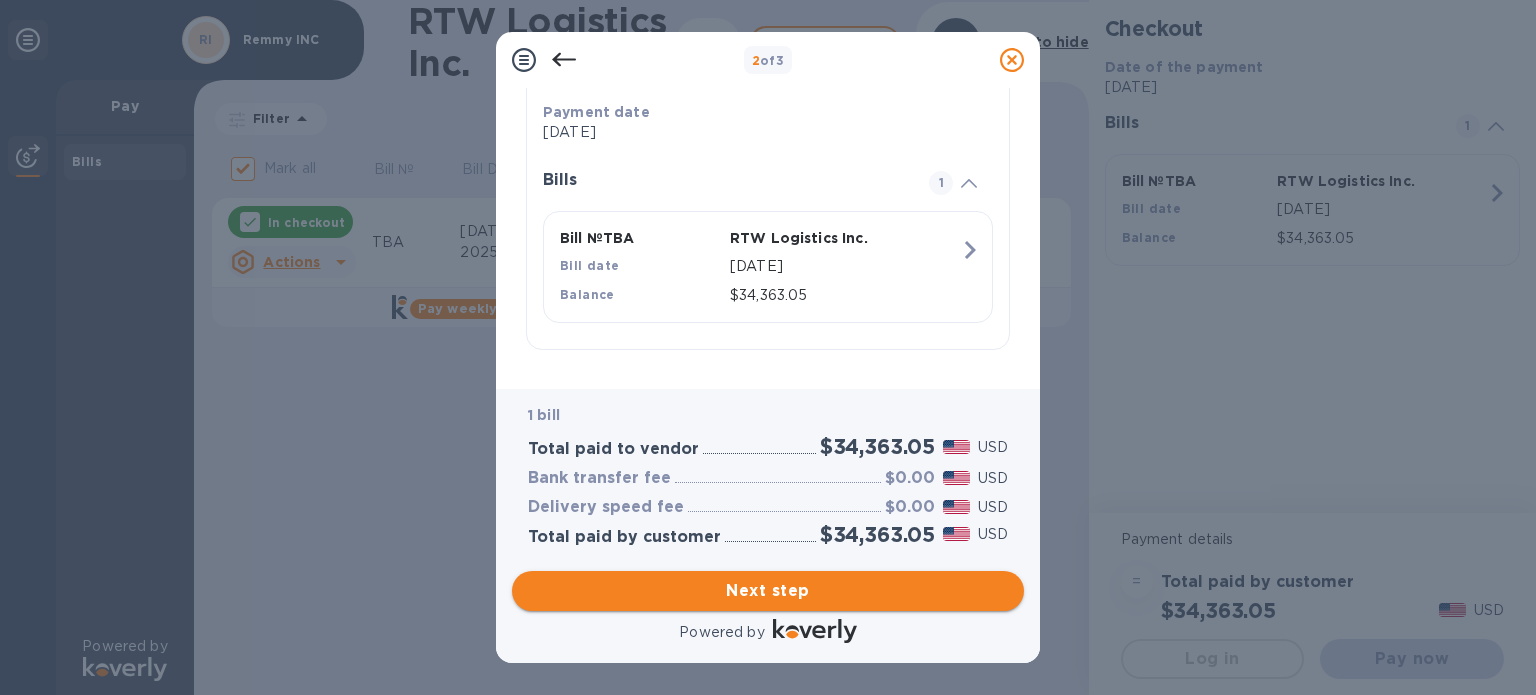 click on "Next step" at bounding box center (768, 591) 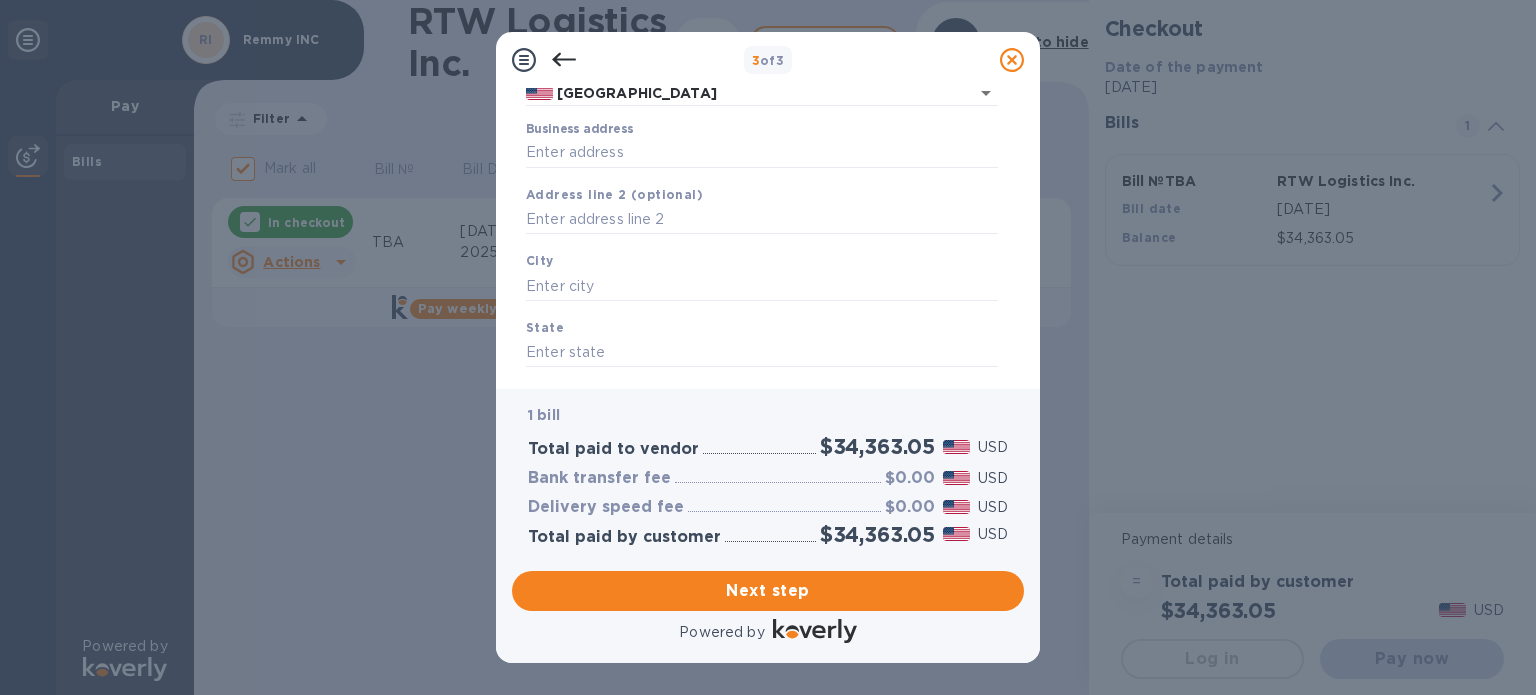 scroll, scrollTop: 100, scrollLeft: 0, axis: vertical 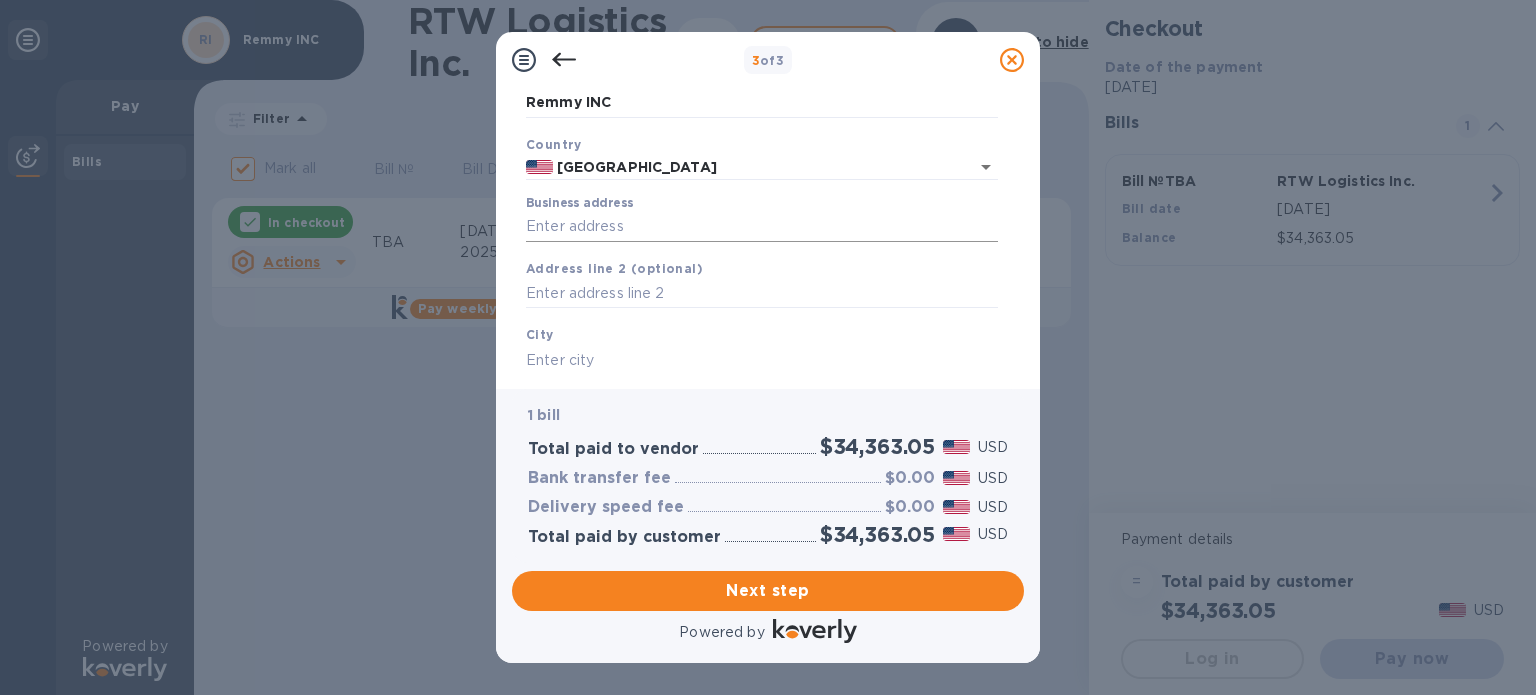 click on "Business address" at bounding box center [762, 227] 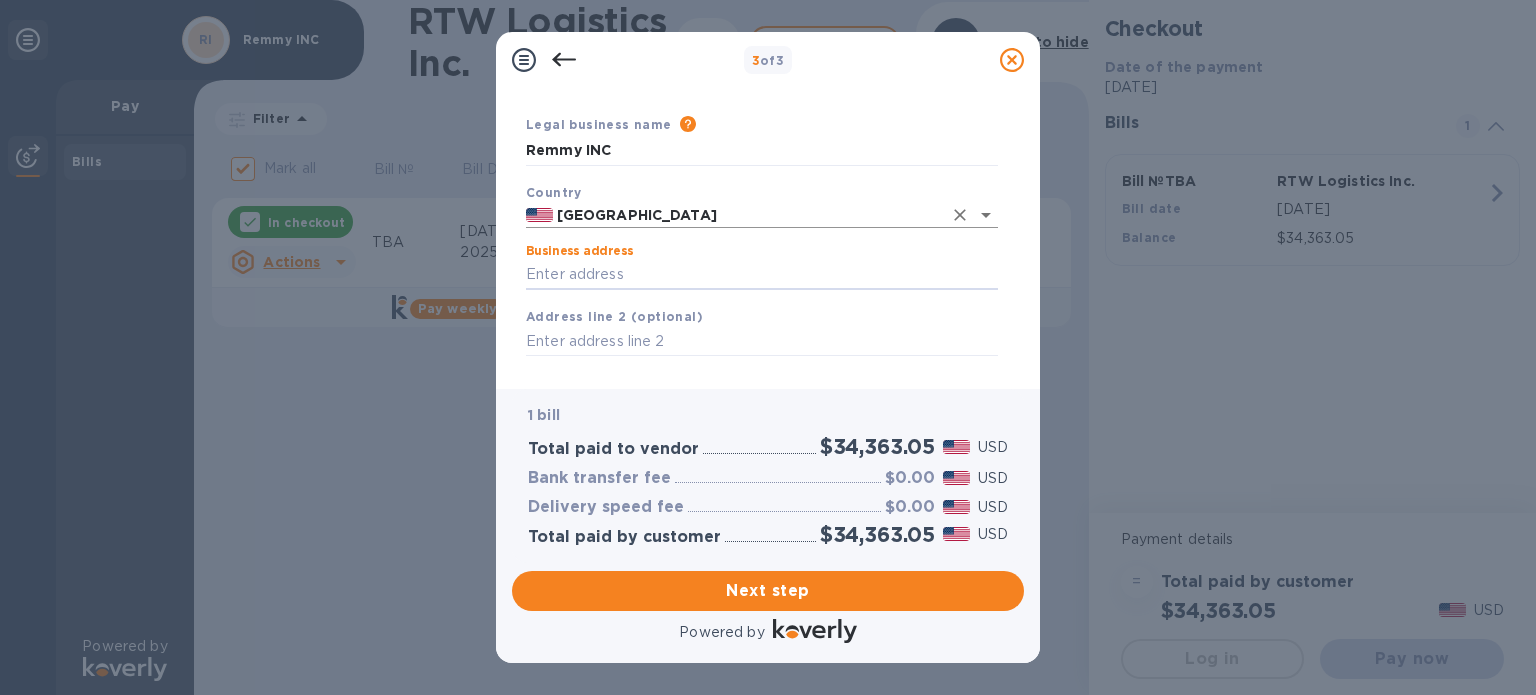 scroll, scrollTop: 100, scrollLeft: 0, axis: vertical 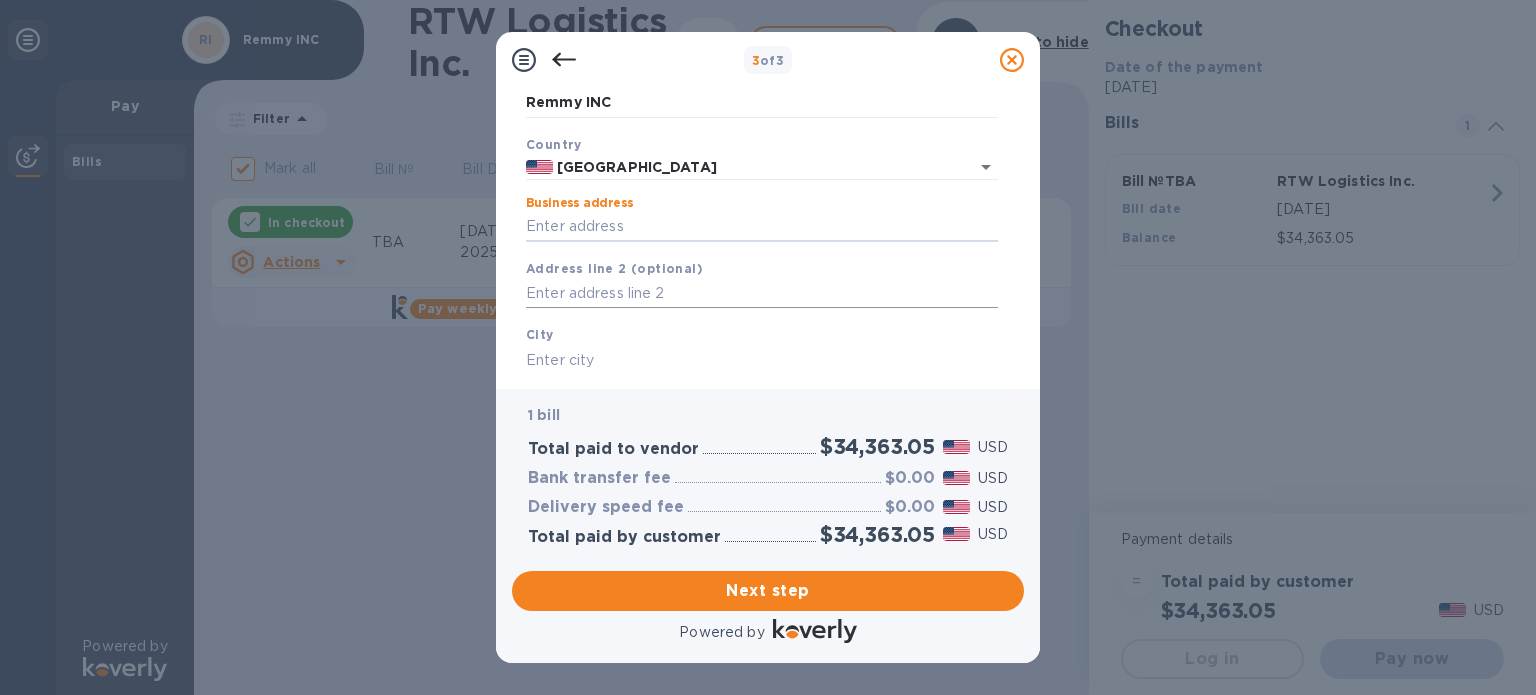 click at bounding box center [762, 294] 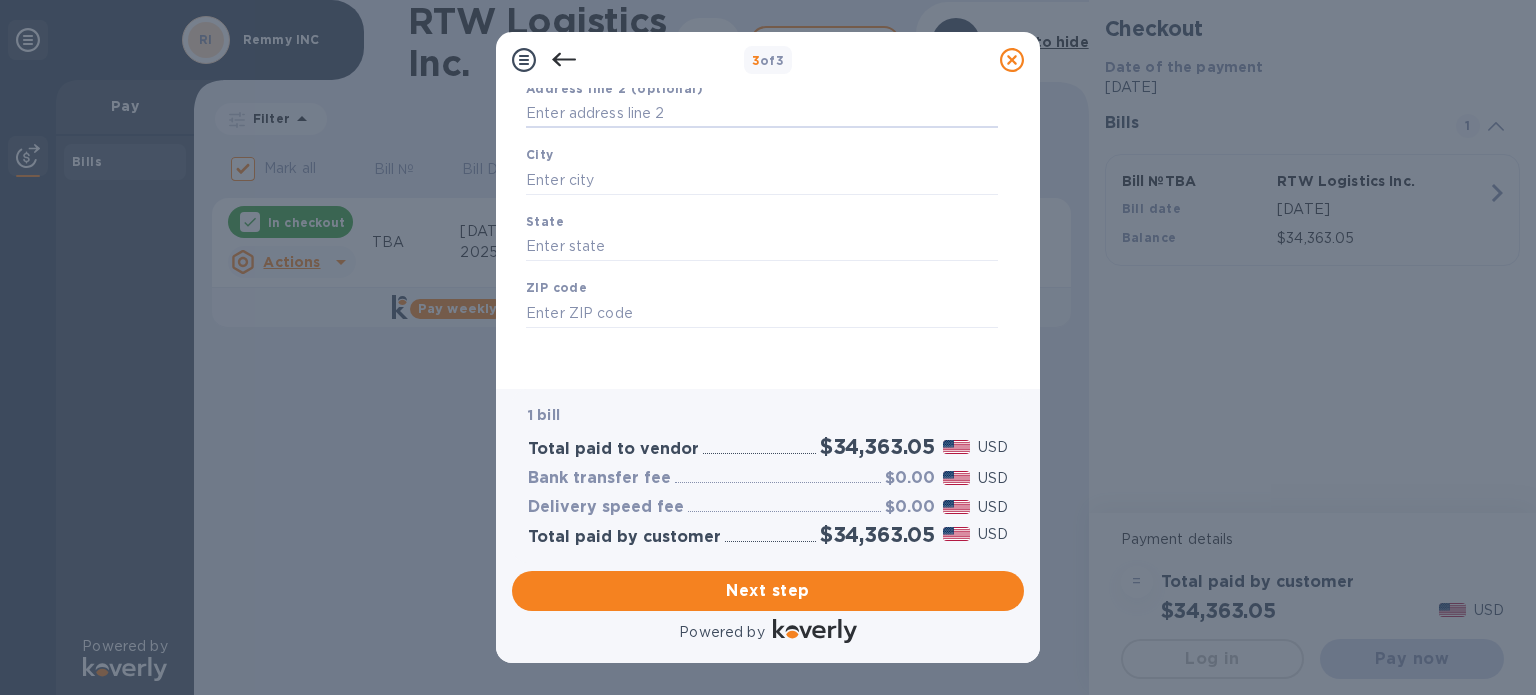 scroll, scrollTop: 285, scrollLeft: 0, axis: vertical 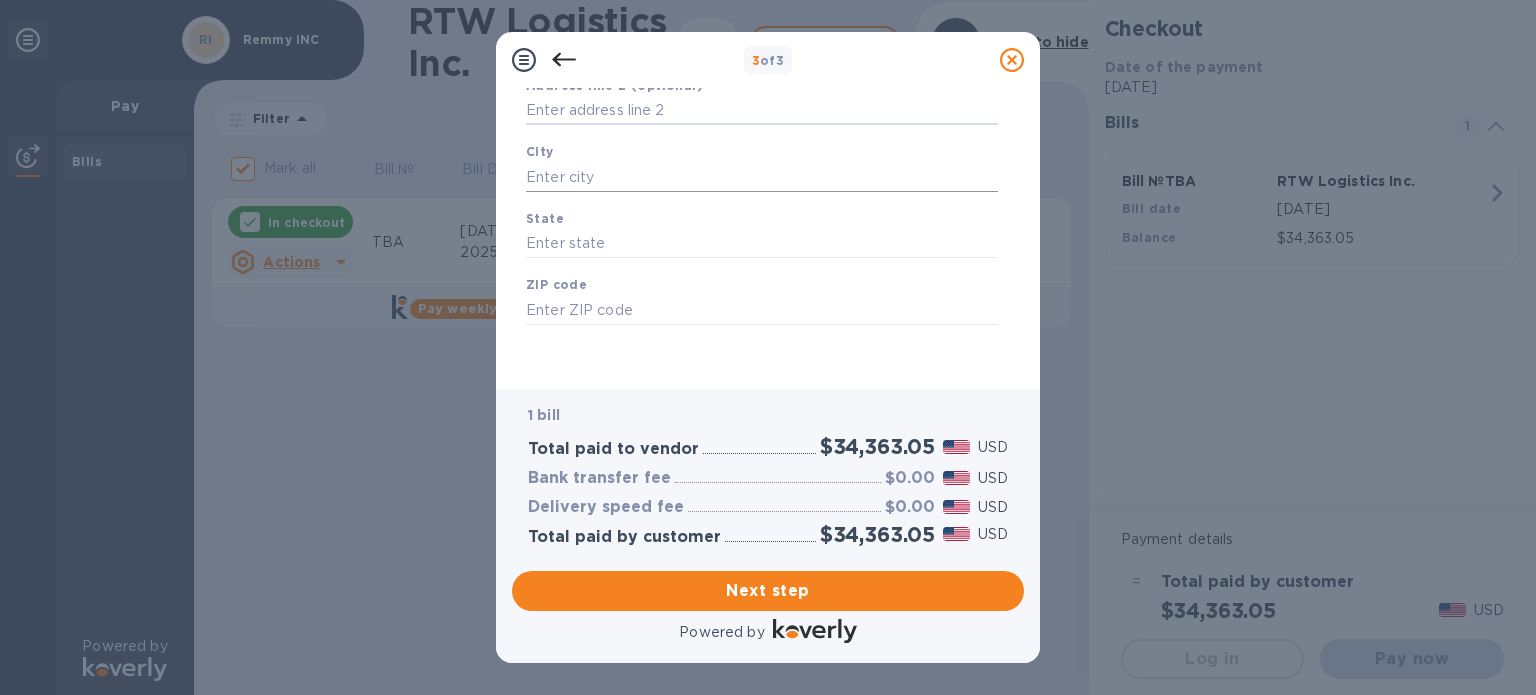click at bounding box center [762, 177] 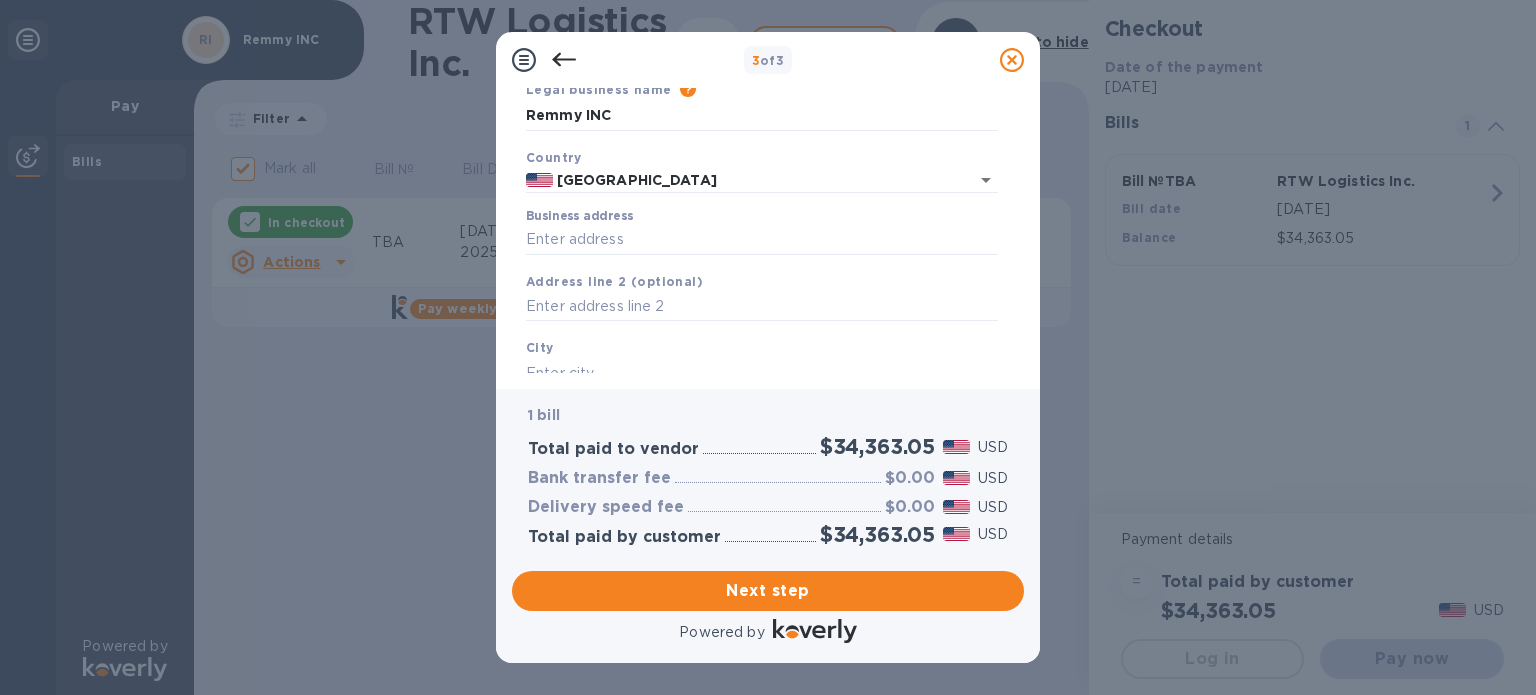 scroll, scrollTop: 85, scrollLeft: 0, axis: vertical 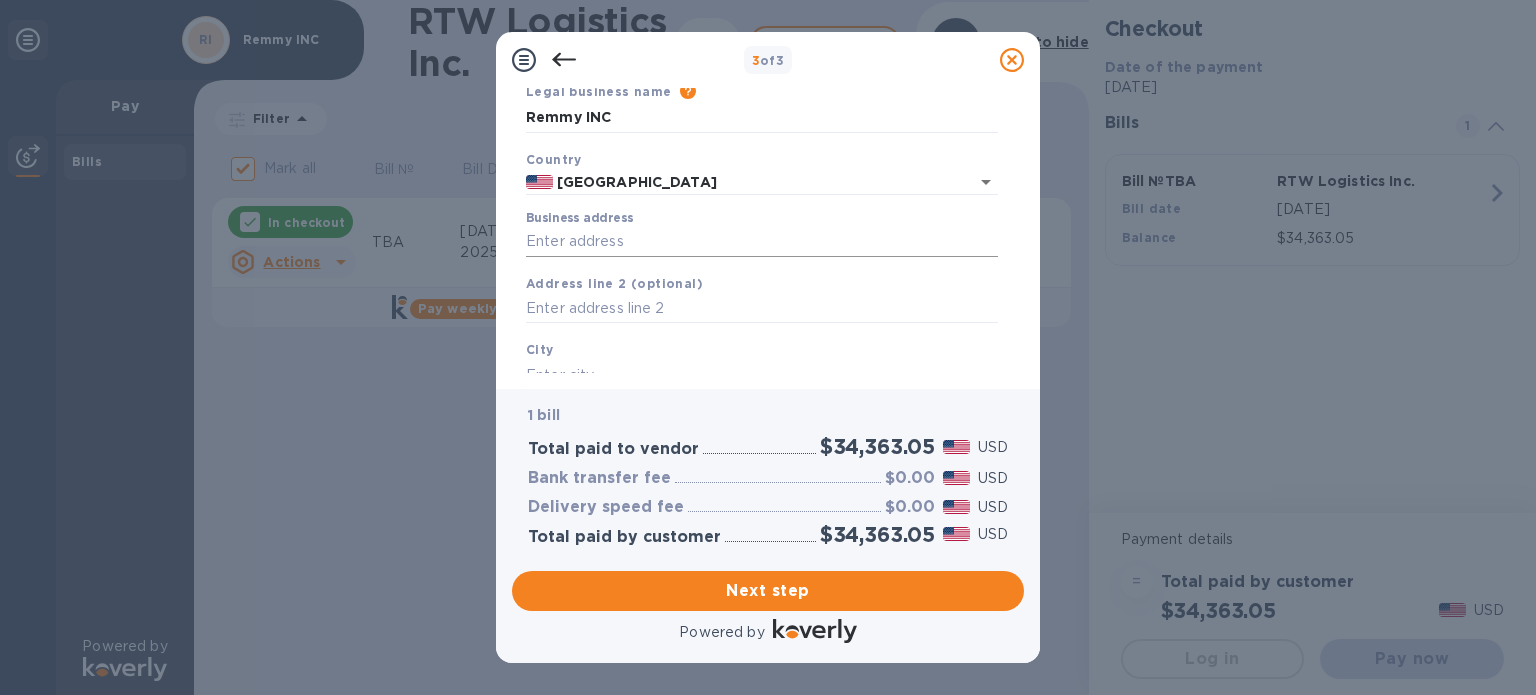click on "Business address" at bounding box center [762, 242] 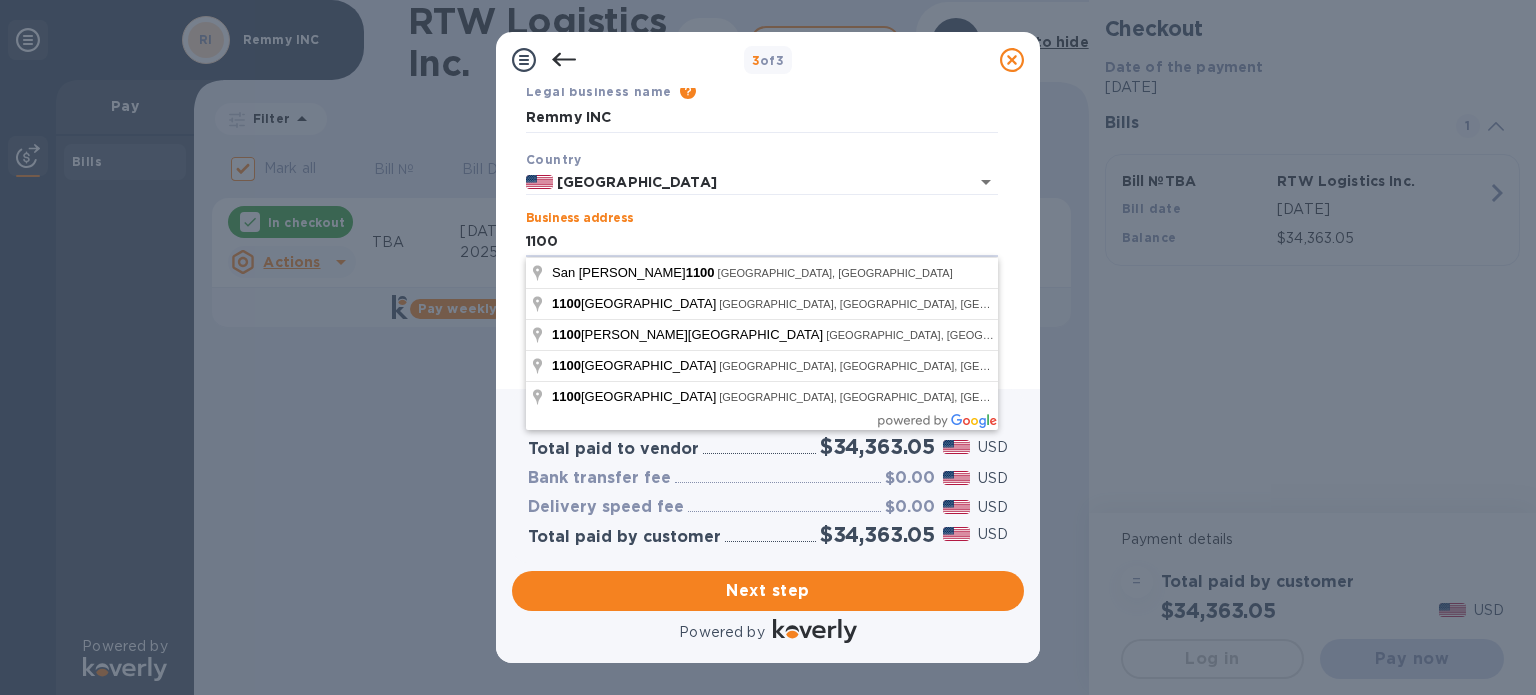 type on "1100" 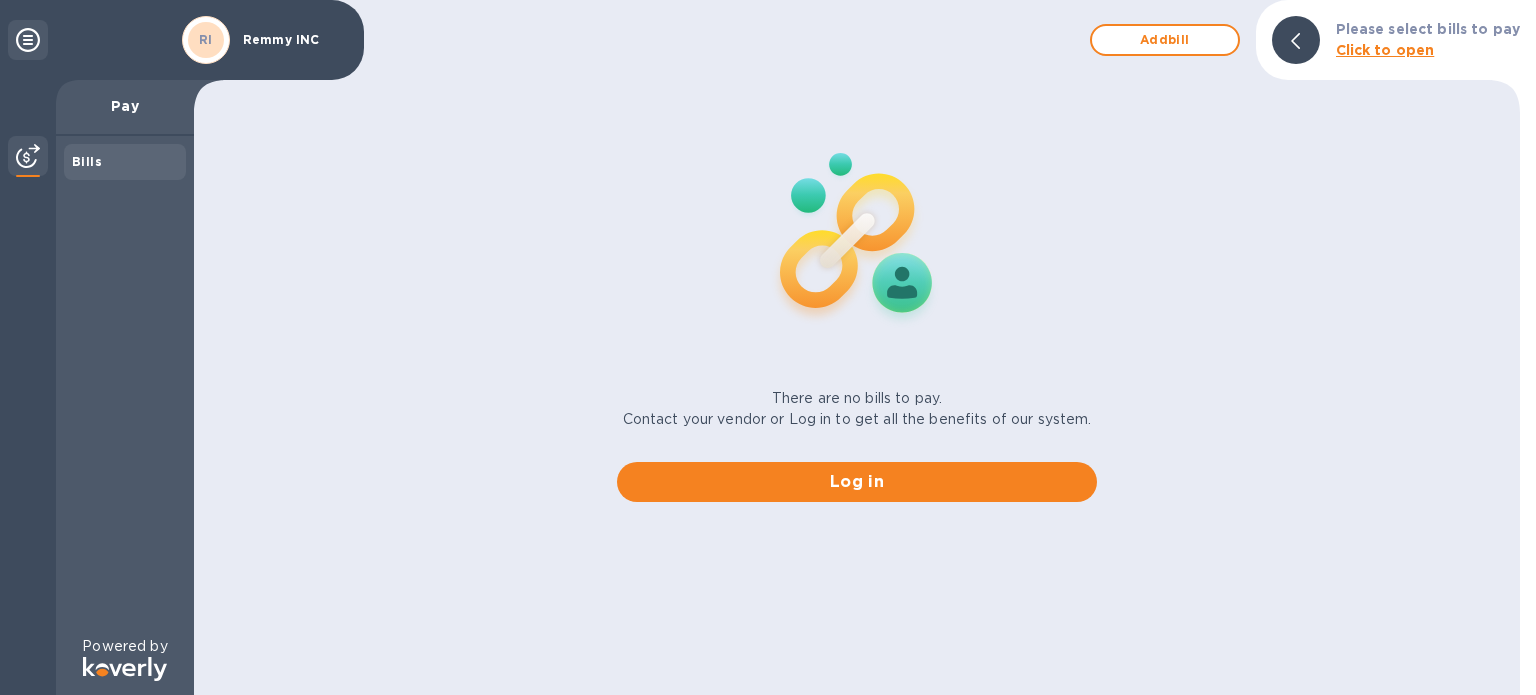 scroll, scrollTop: 0, scrollLeft: 0, axis: both 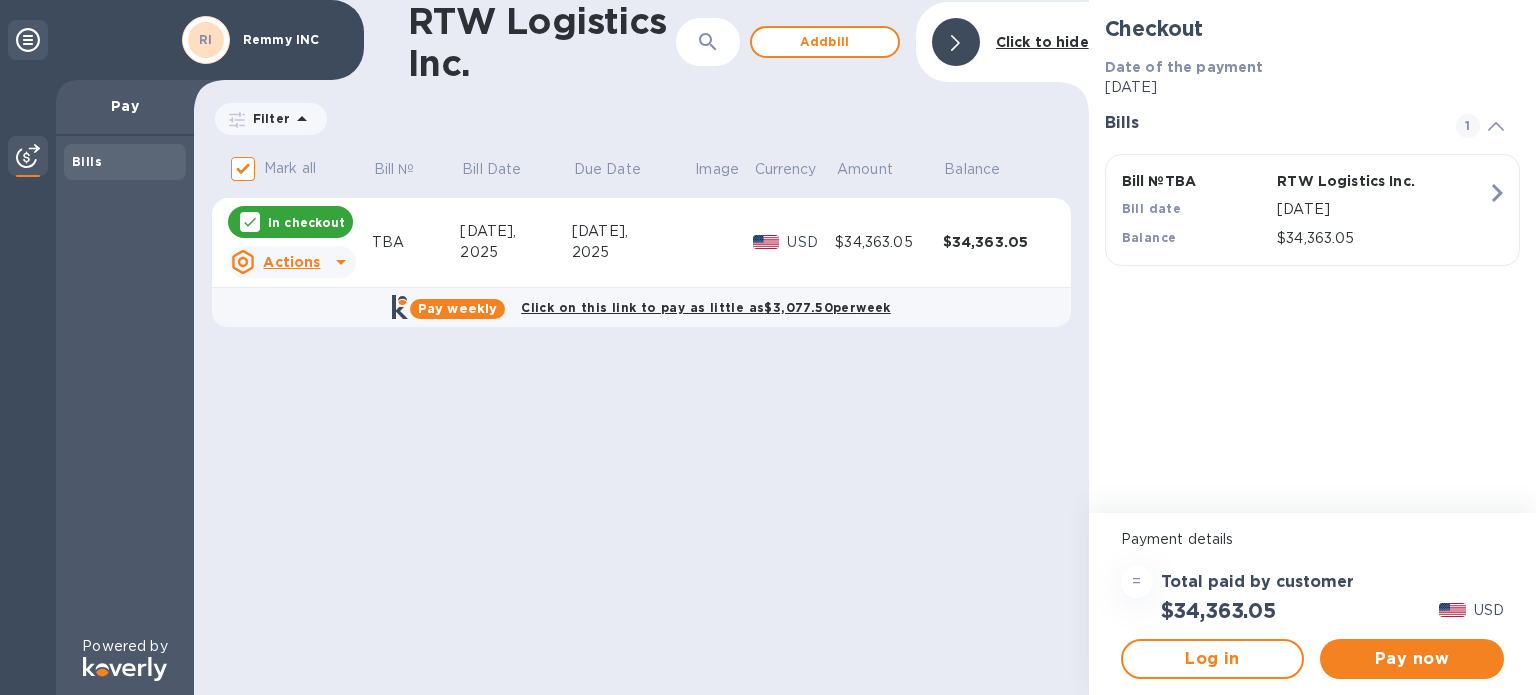 click 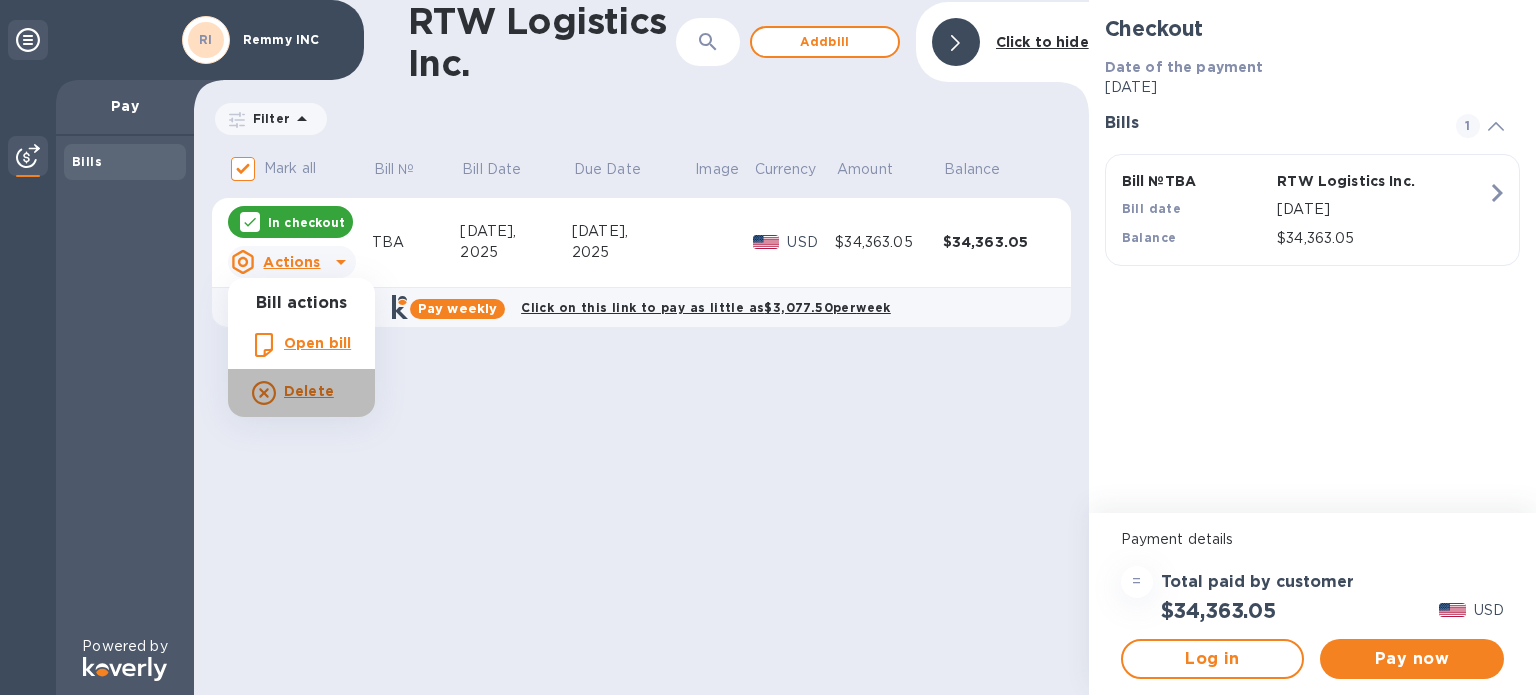 click on "Delete" at bounding box center [309, 391] 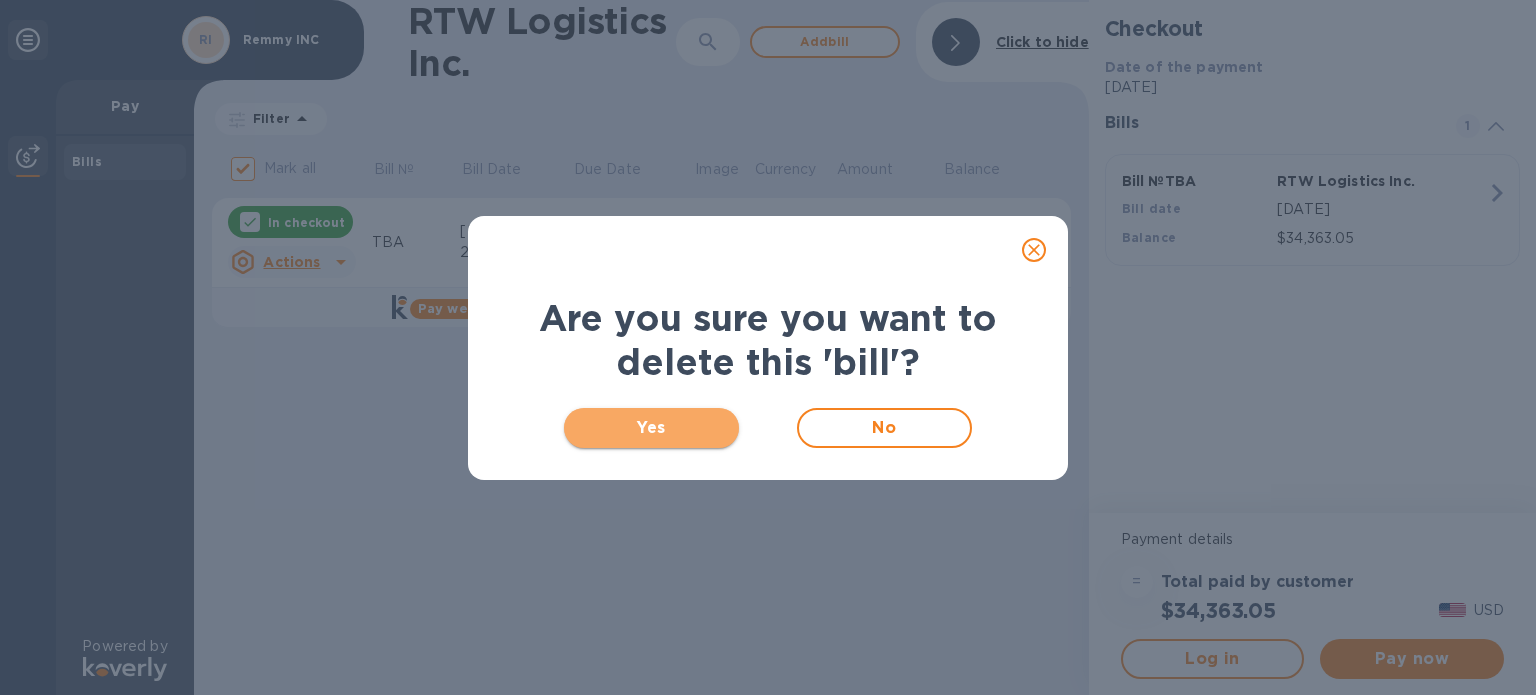 click on "Yes" at bounding box center (651, 428) 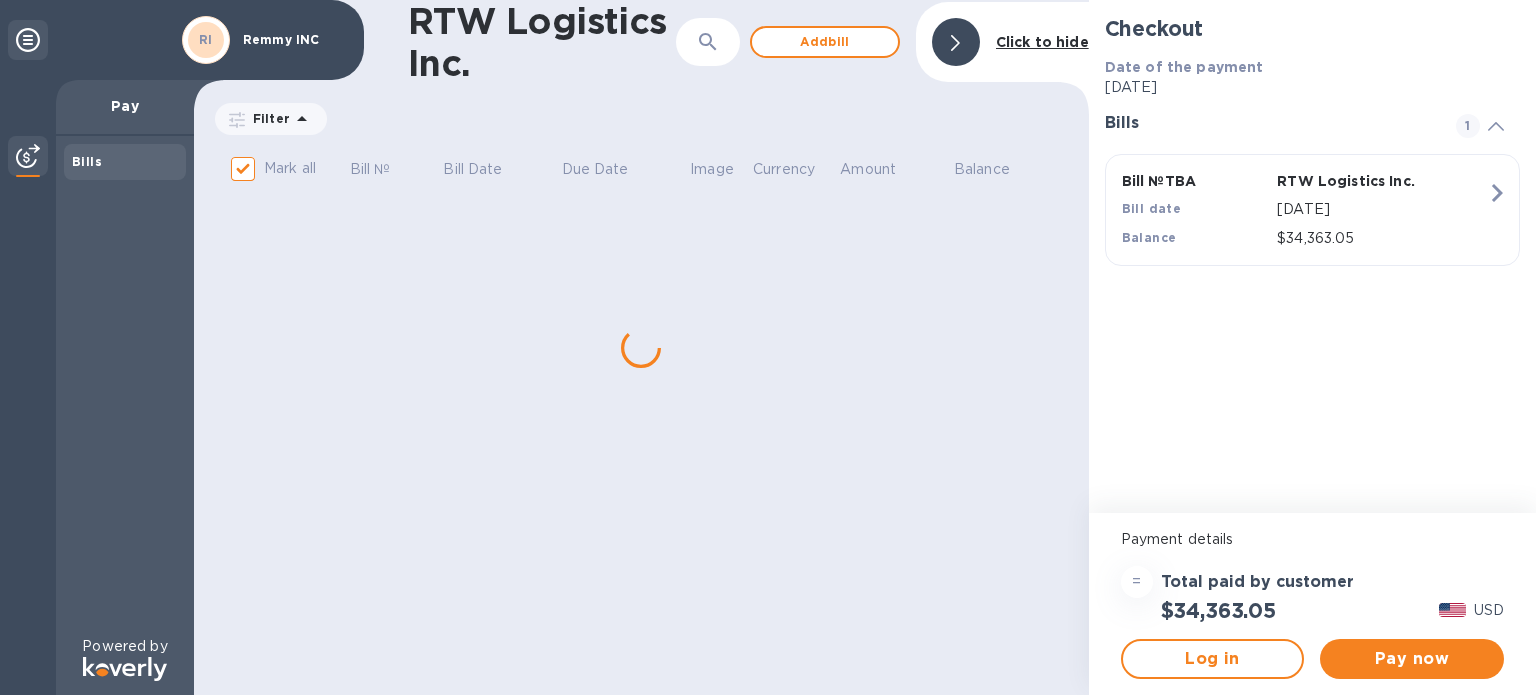 checkbox on "false" 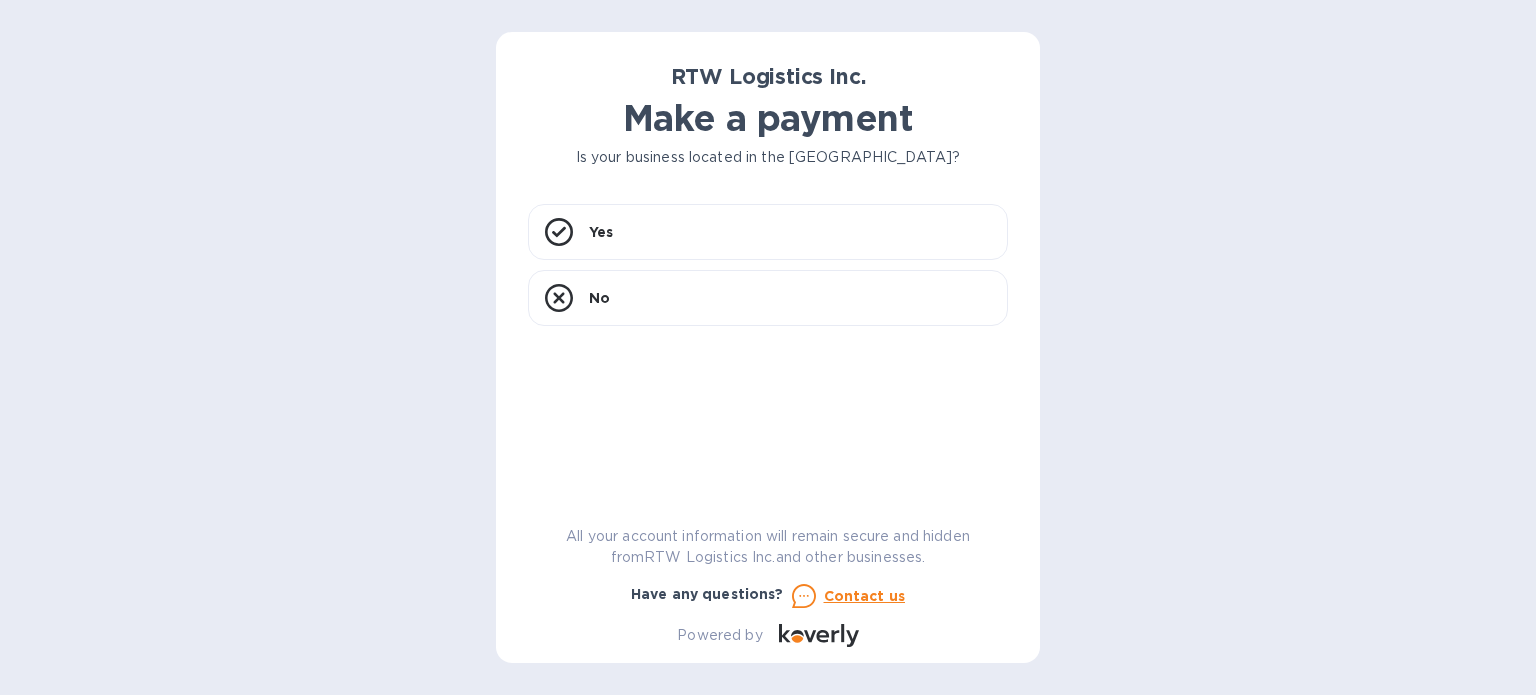 scroll, scrollTop: 0, scrollLeft: 0, axis: both 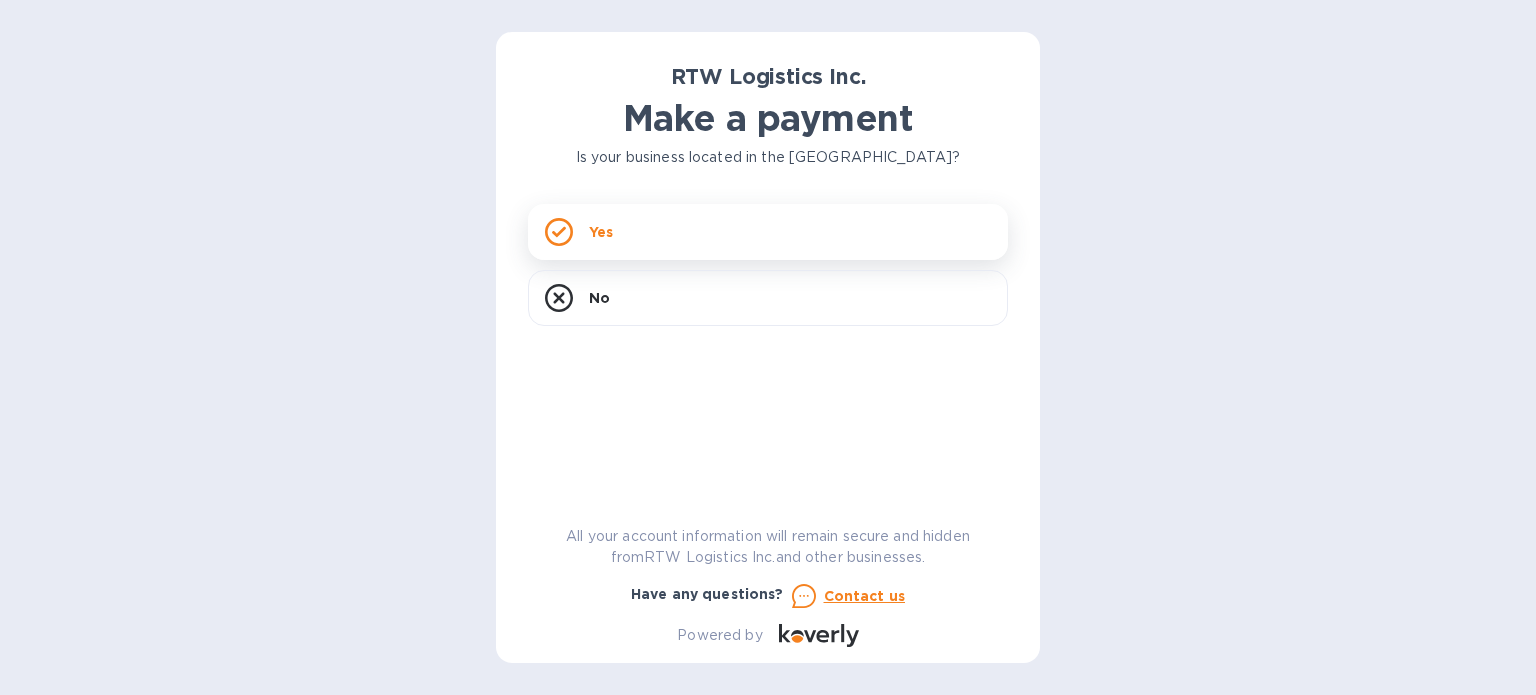 click on "Yes" at bounding box center [768, 232] 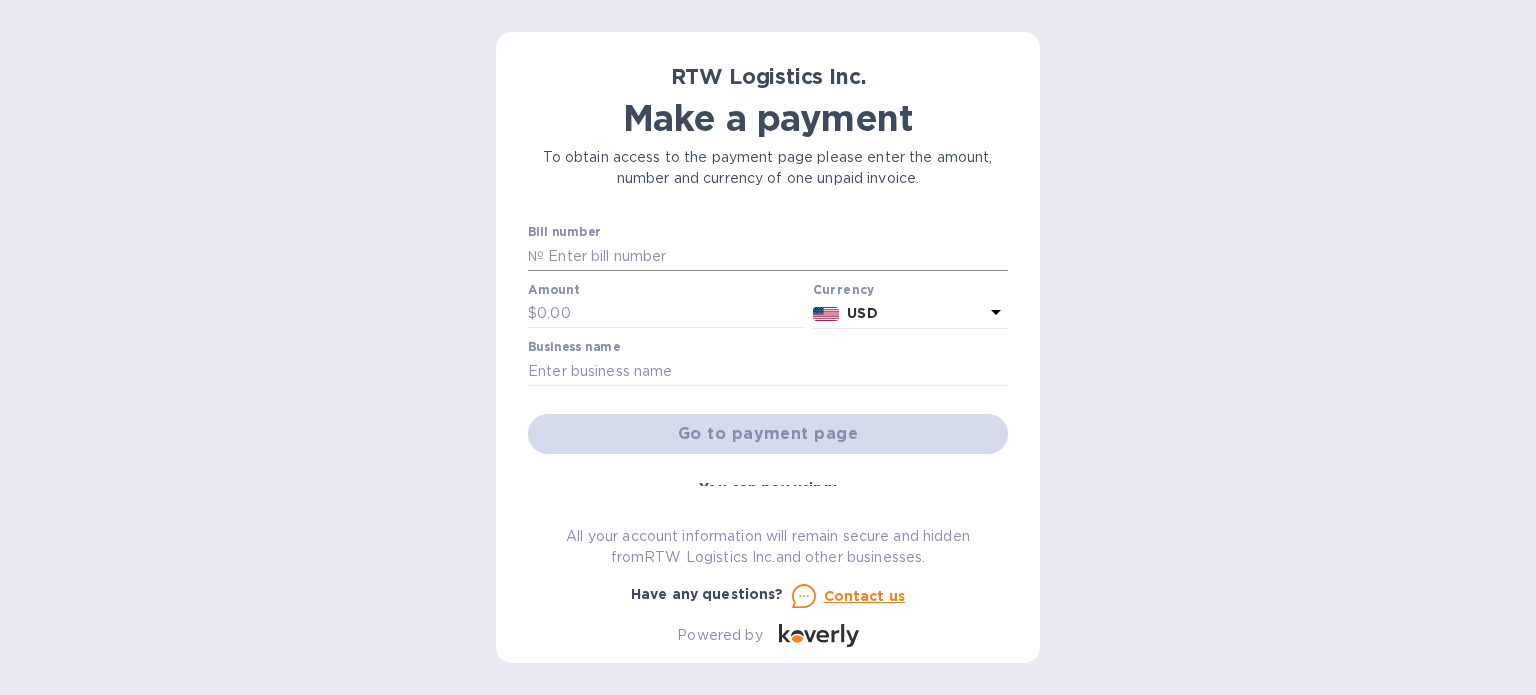 click at bounding box center [776, 256] 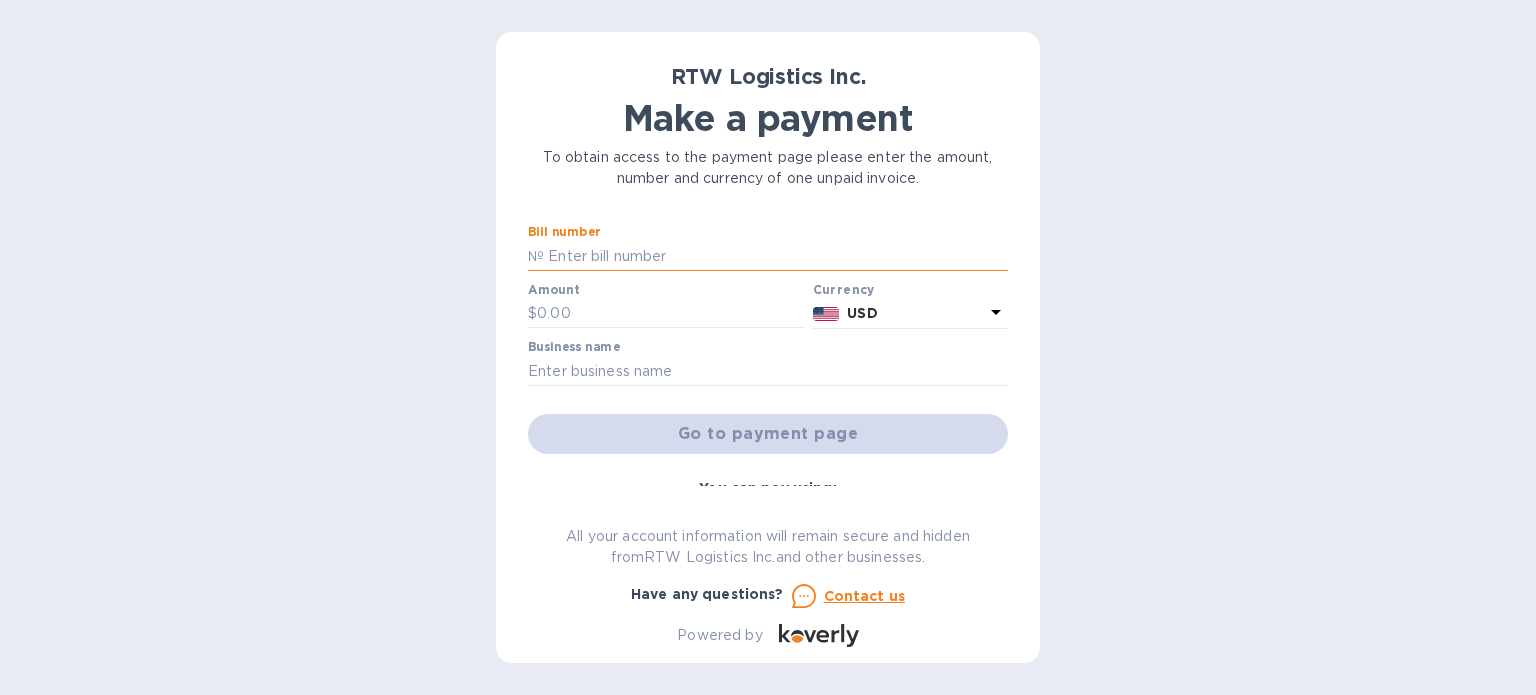 type on "TBA" 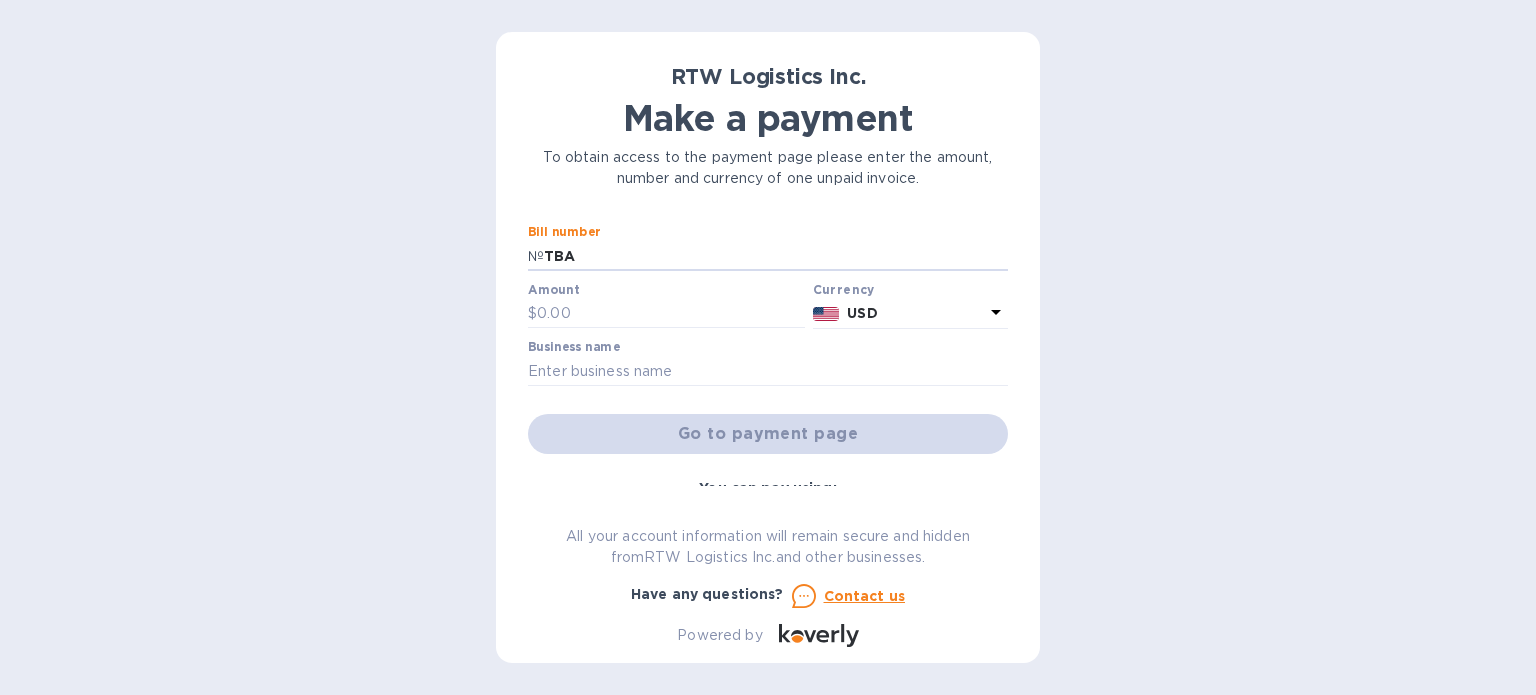 click at bounding box center [666, 330] 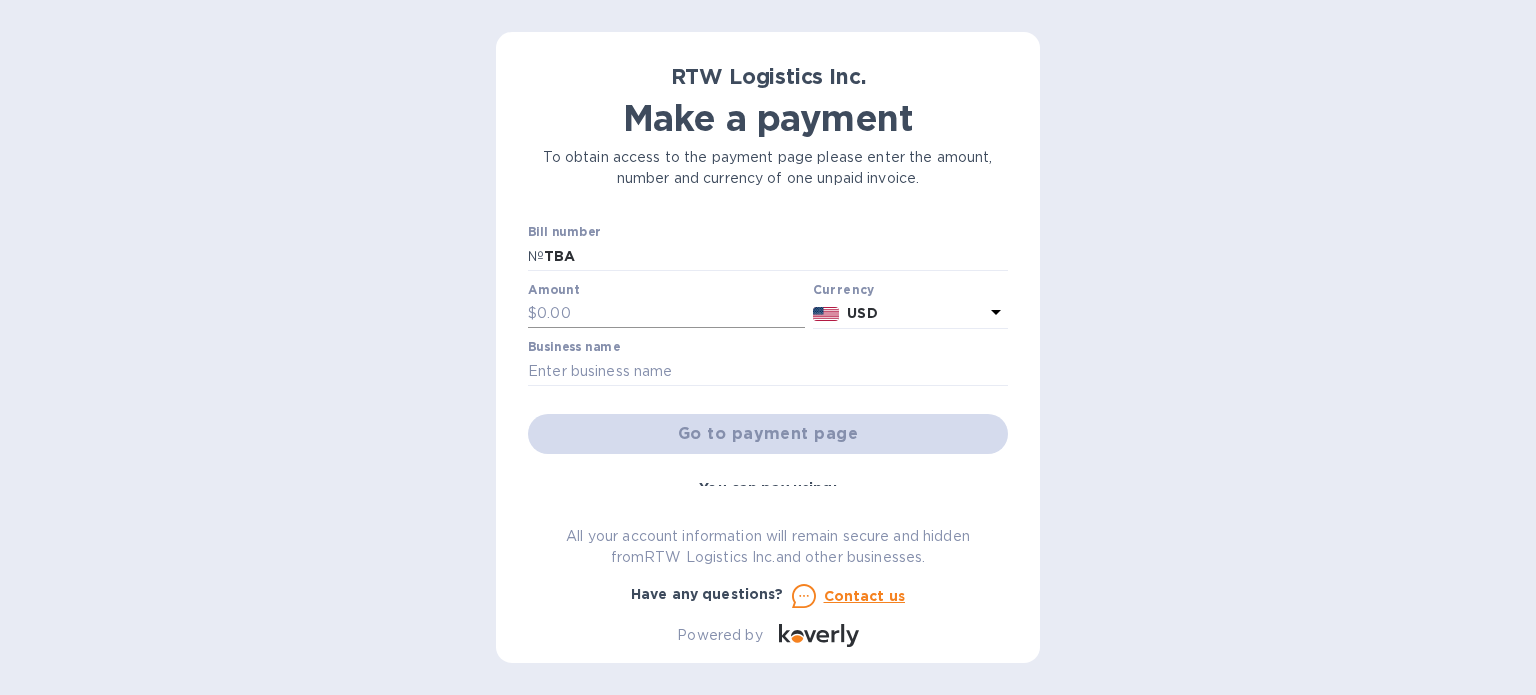 click at bounding box center (671, 314) 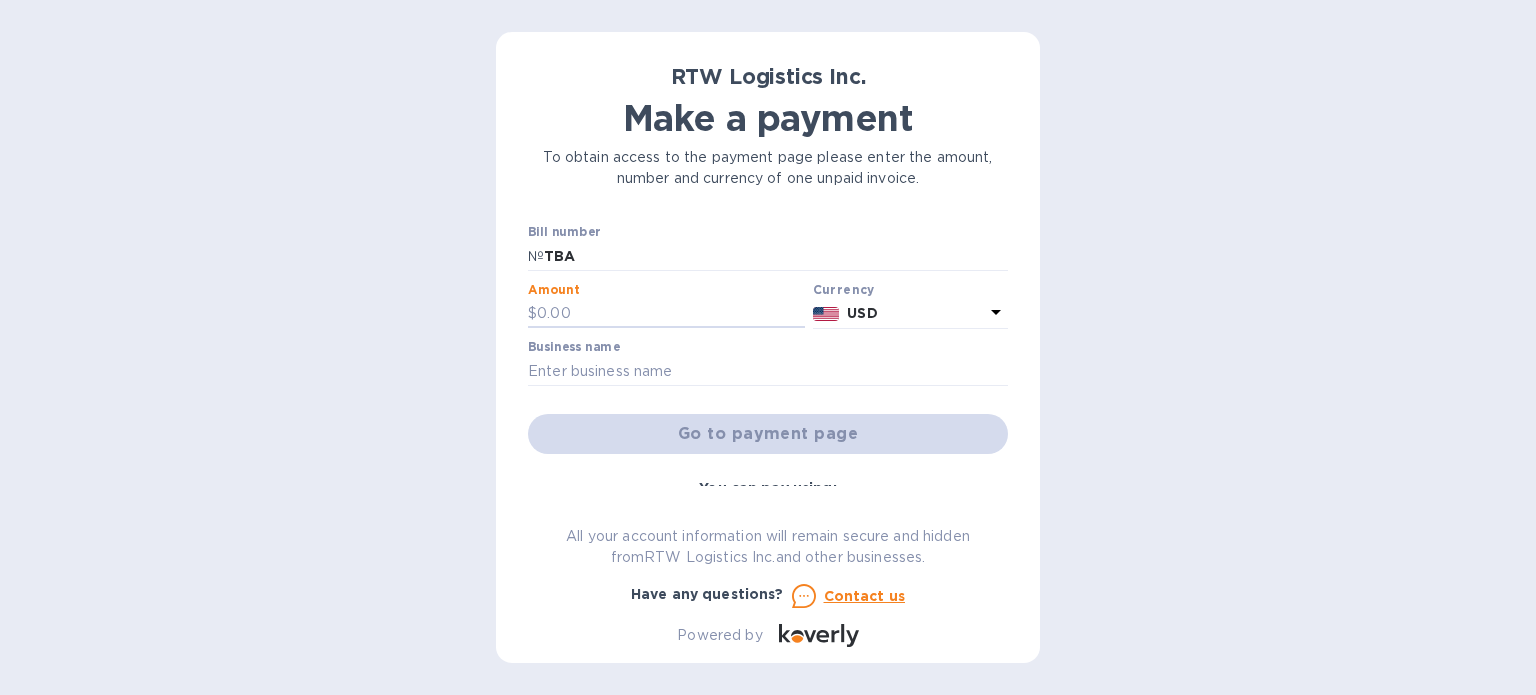 paste on "34,363.05" 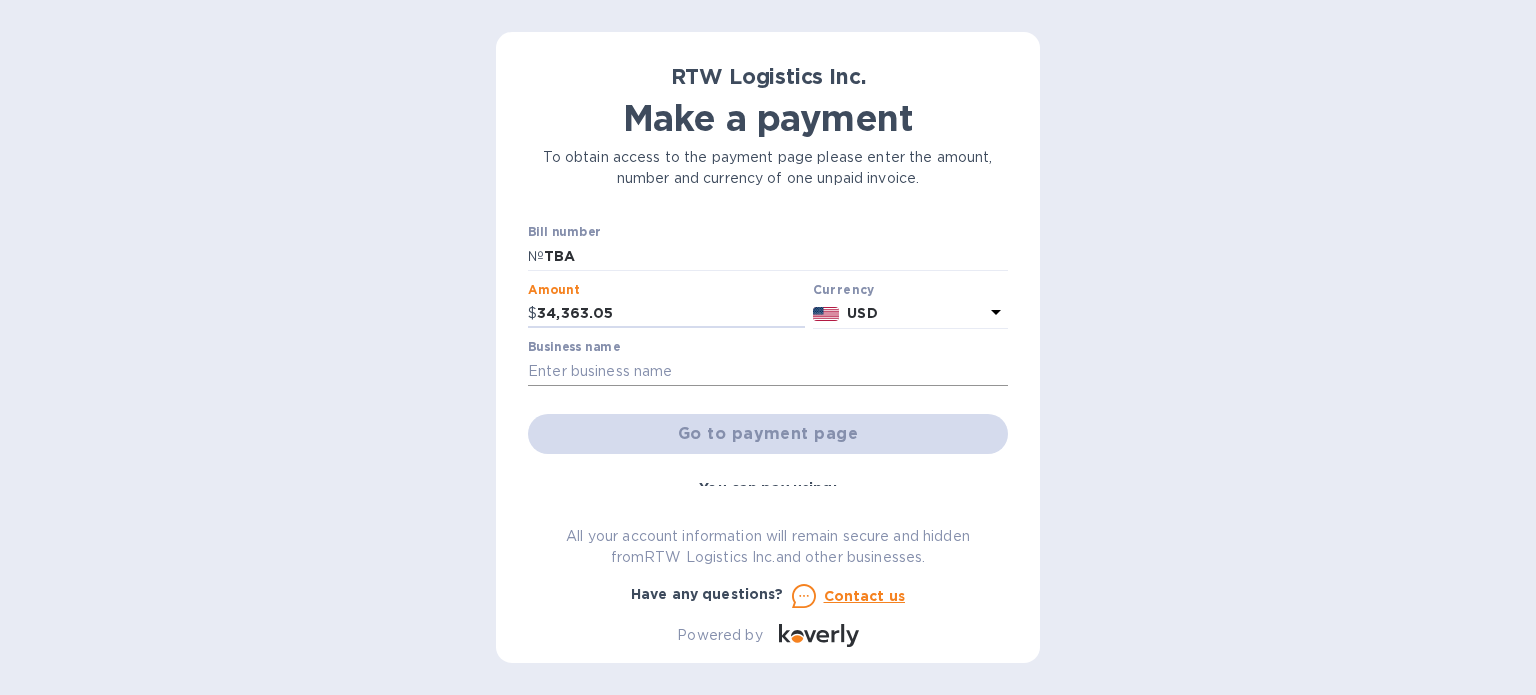 type on "34,363.05" 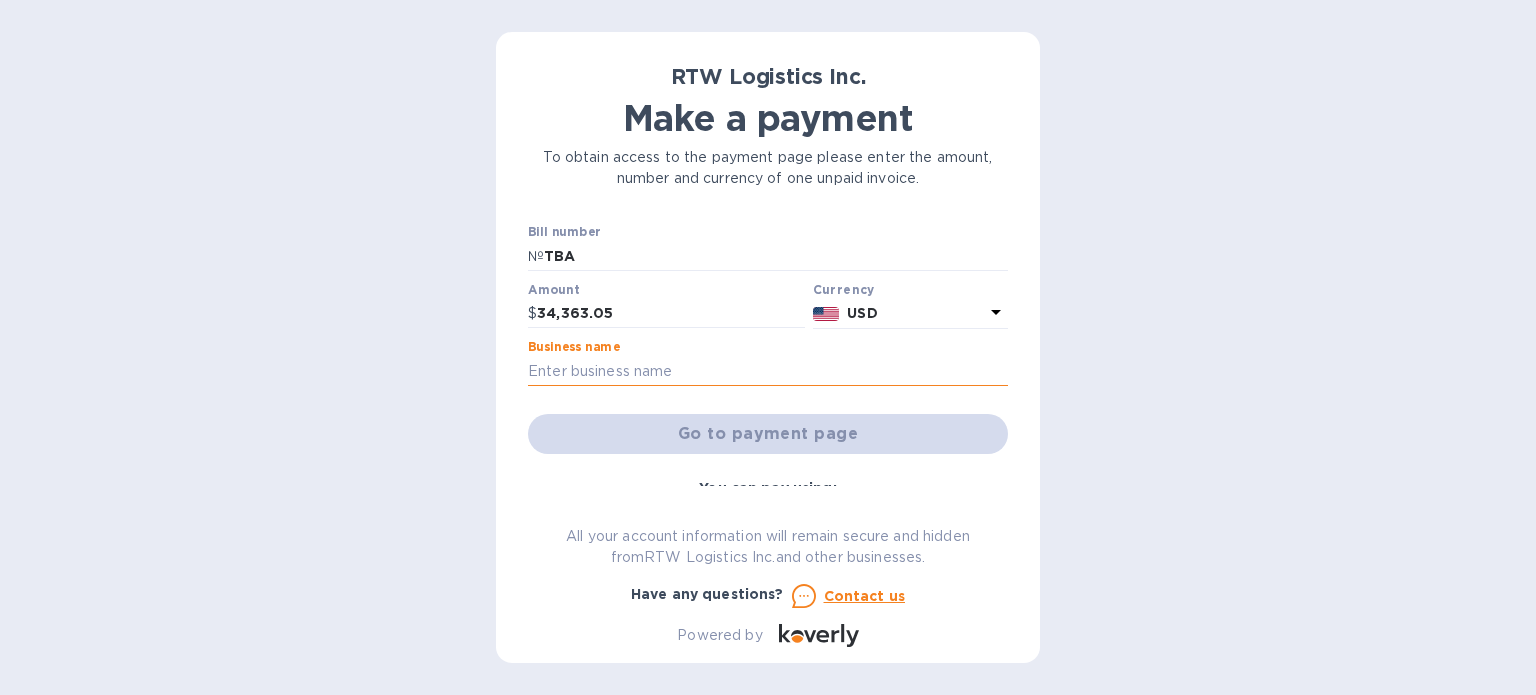 type on "Remmy INC" 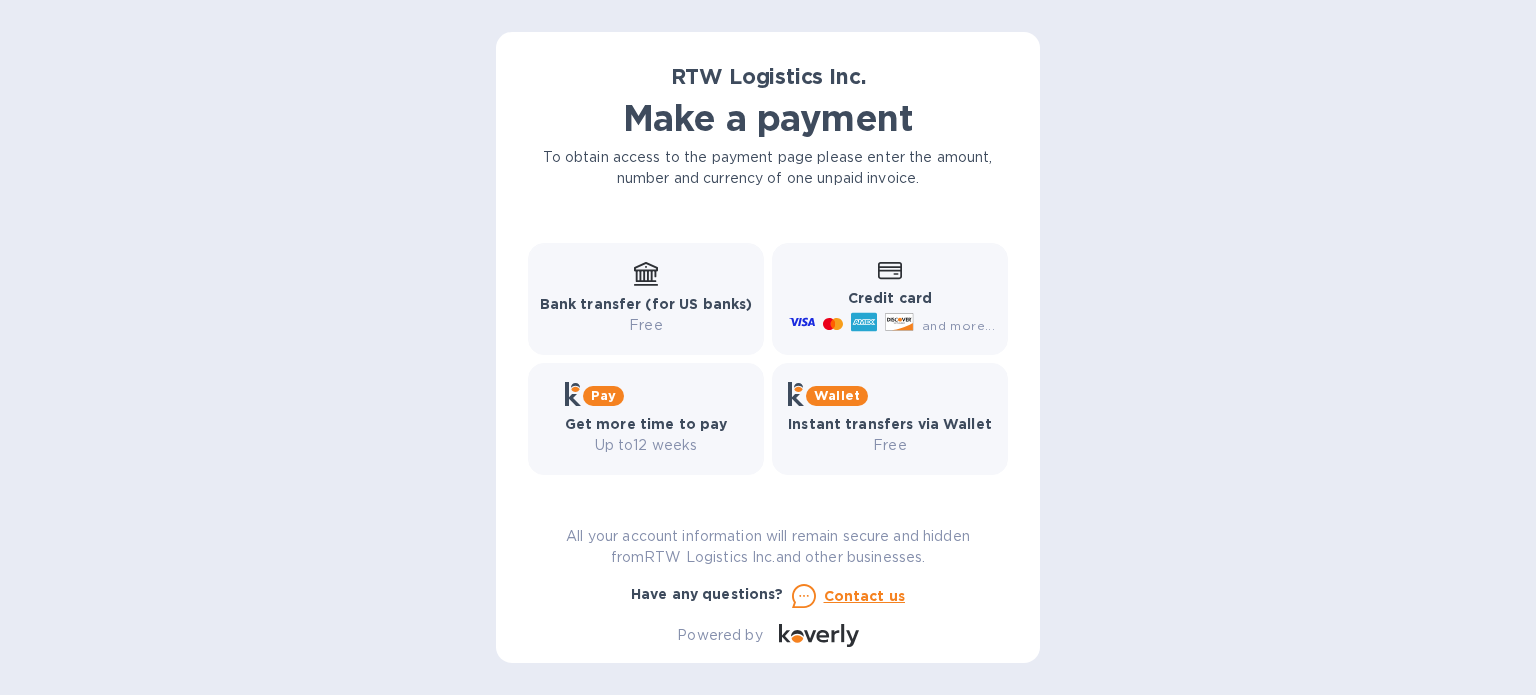 scroll, scrollTop: 72, scrollLeft: 0, axis: vertical 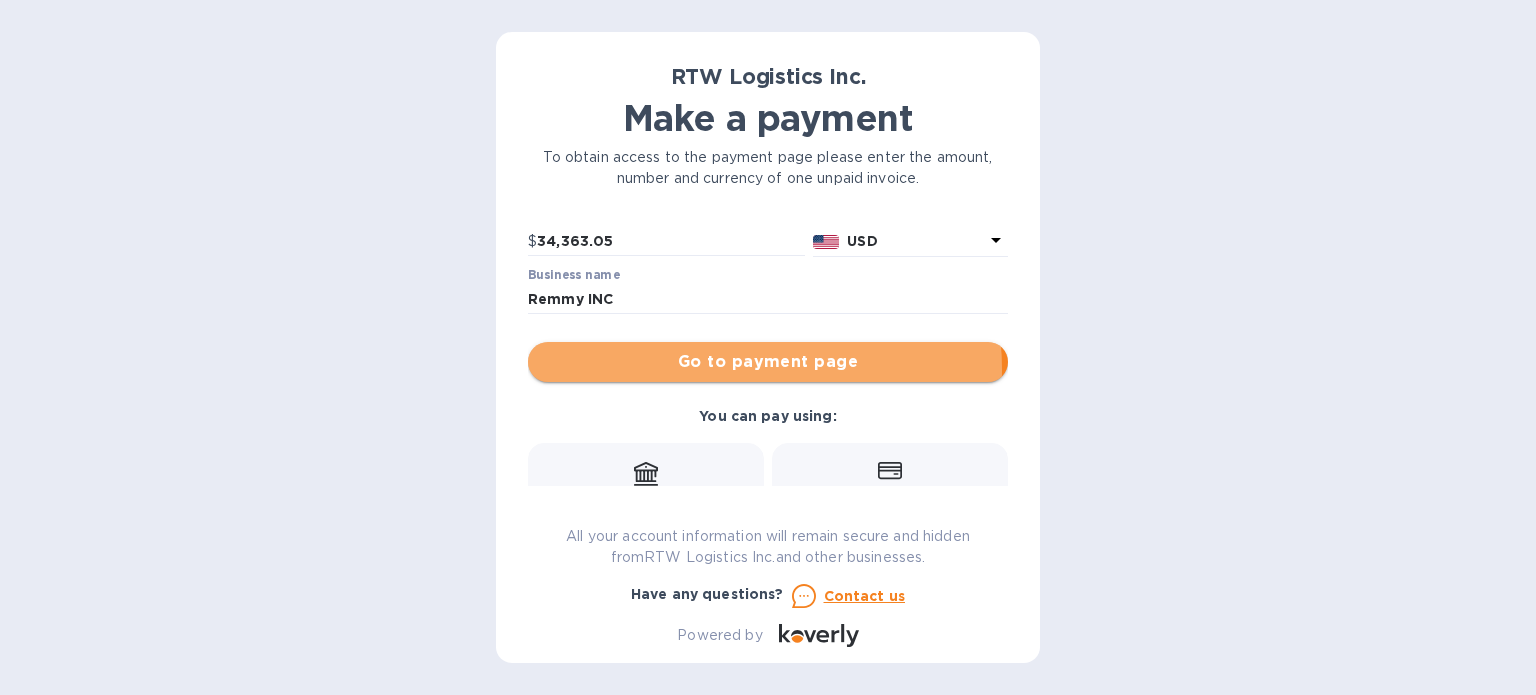 click on "Go to payment page" at bounding box center (768, 362) 